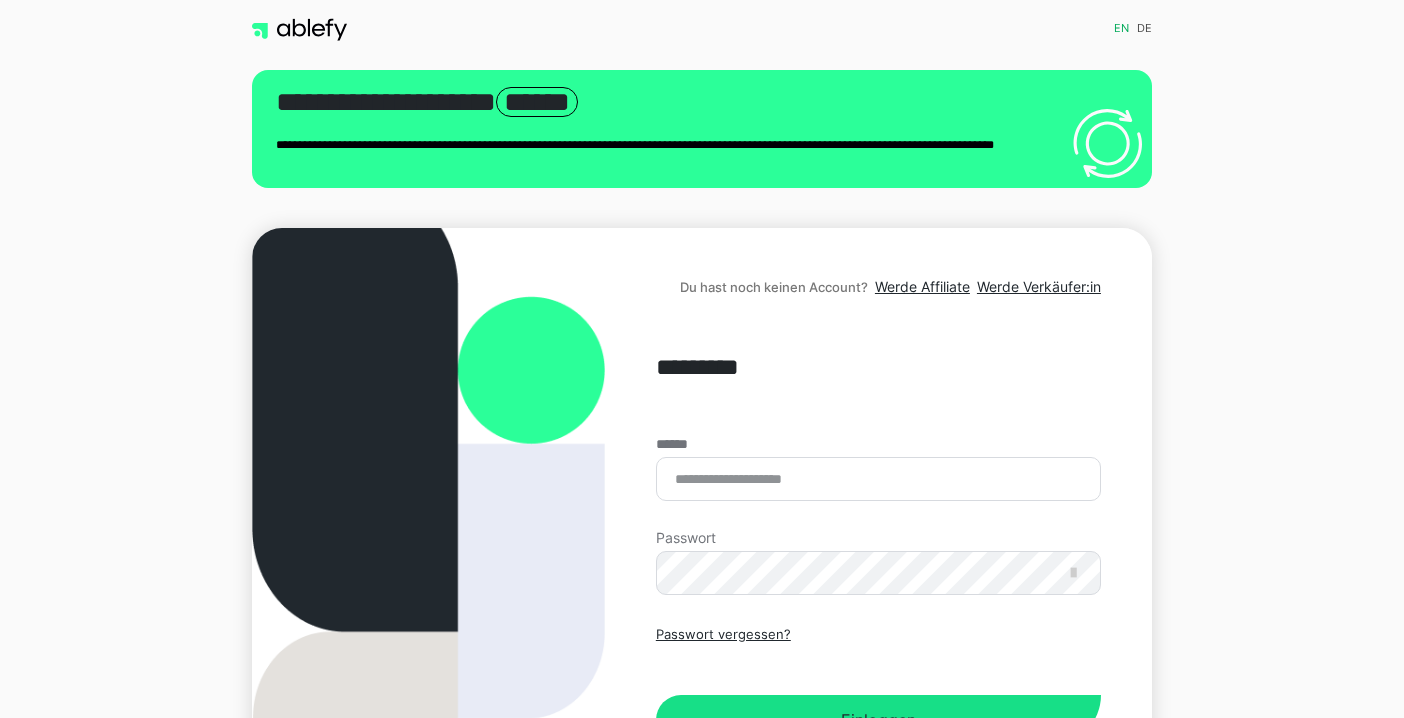 scroll, scrollTop: 0, scrollLeft: 0, axis: both 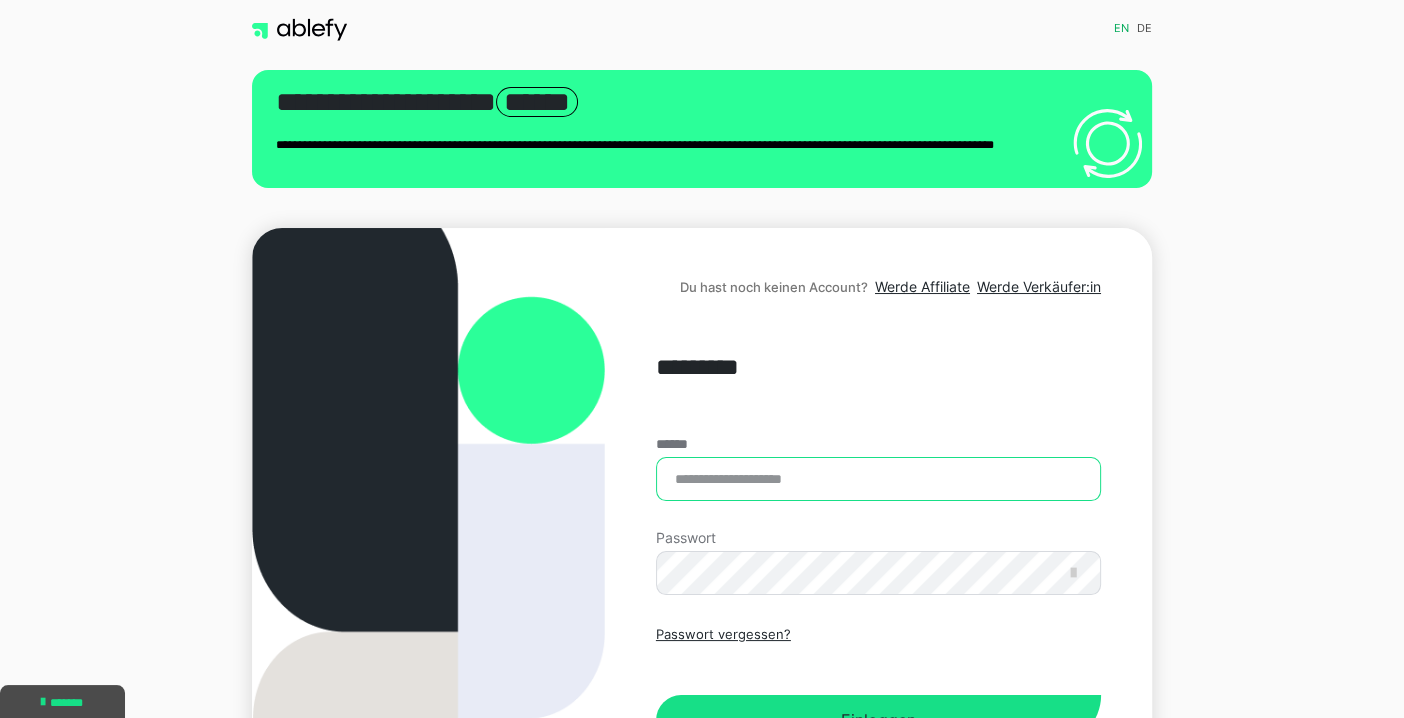 type on "**********" 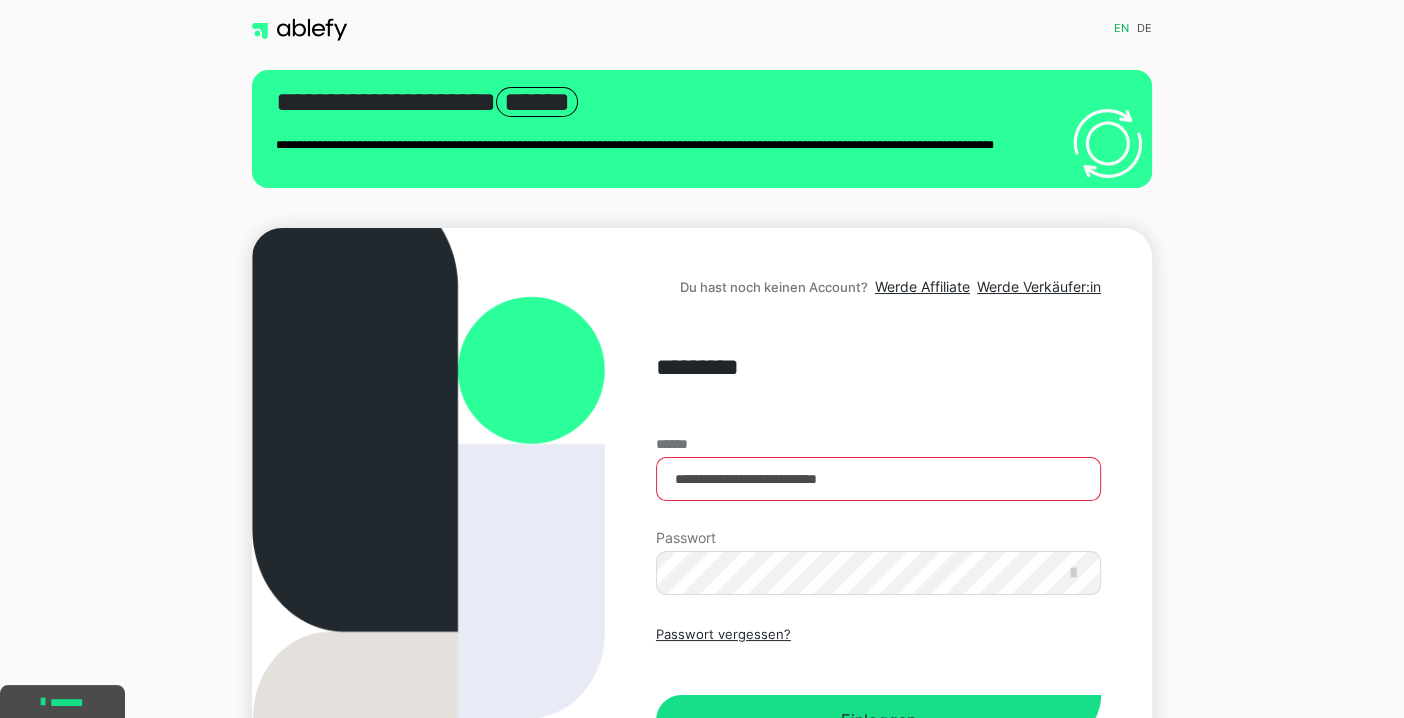 scroll, scrollTop: 156, scrollLeft: 0, axis: vertical 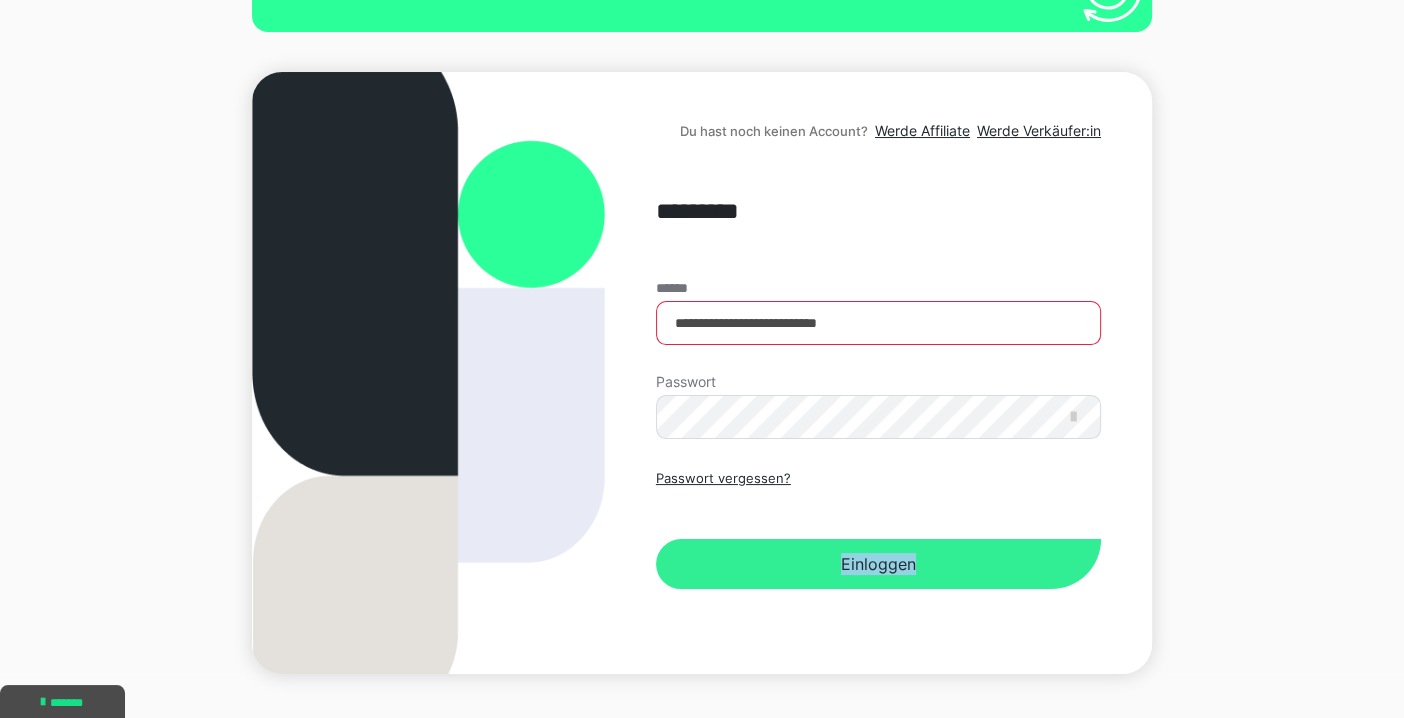 drag, startPoint x: 952, startPoint y: 526, endPoint x: 933, endPoint y: 567, distance: 45.188496 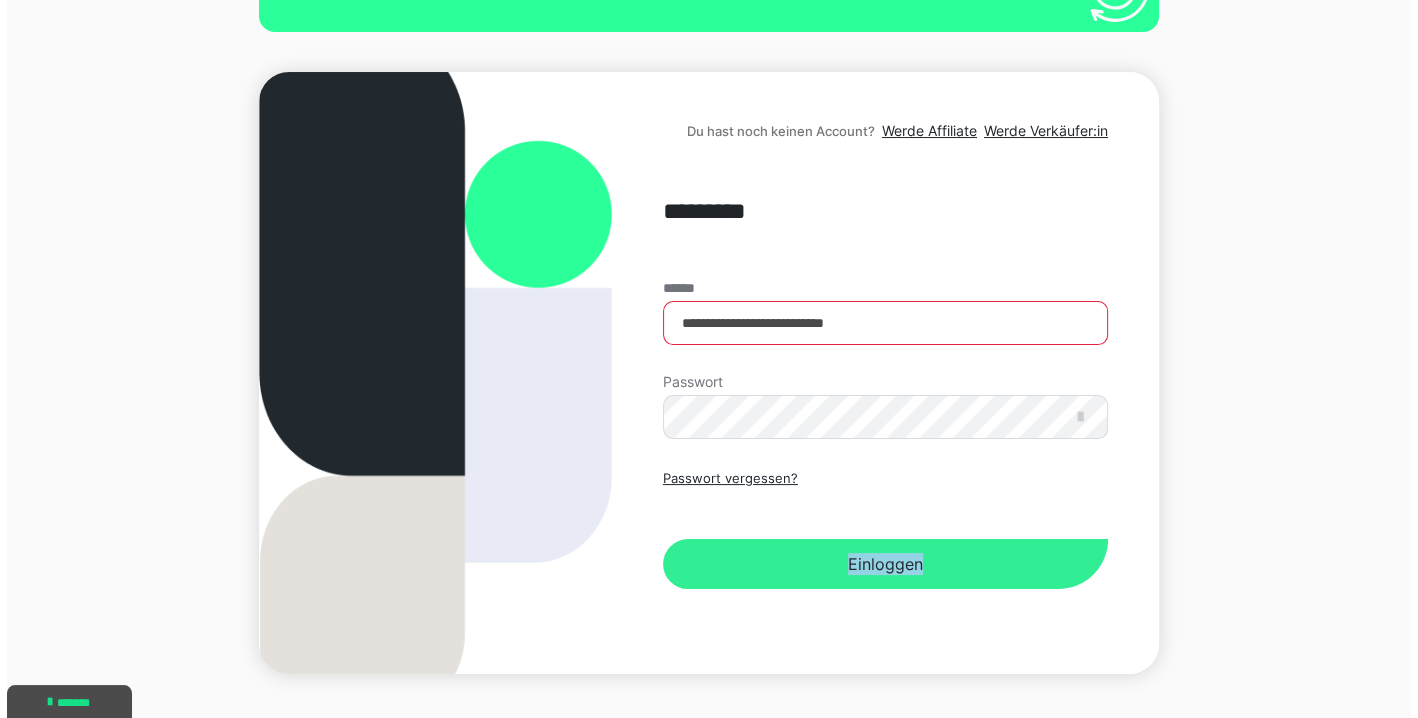scroll, scrollTop: 0, scrollLeft: 0, axis: both 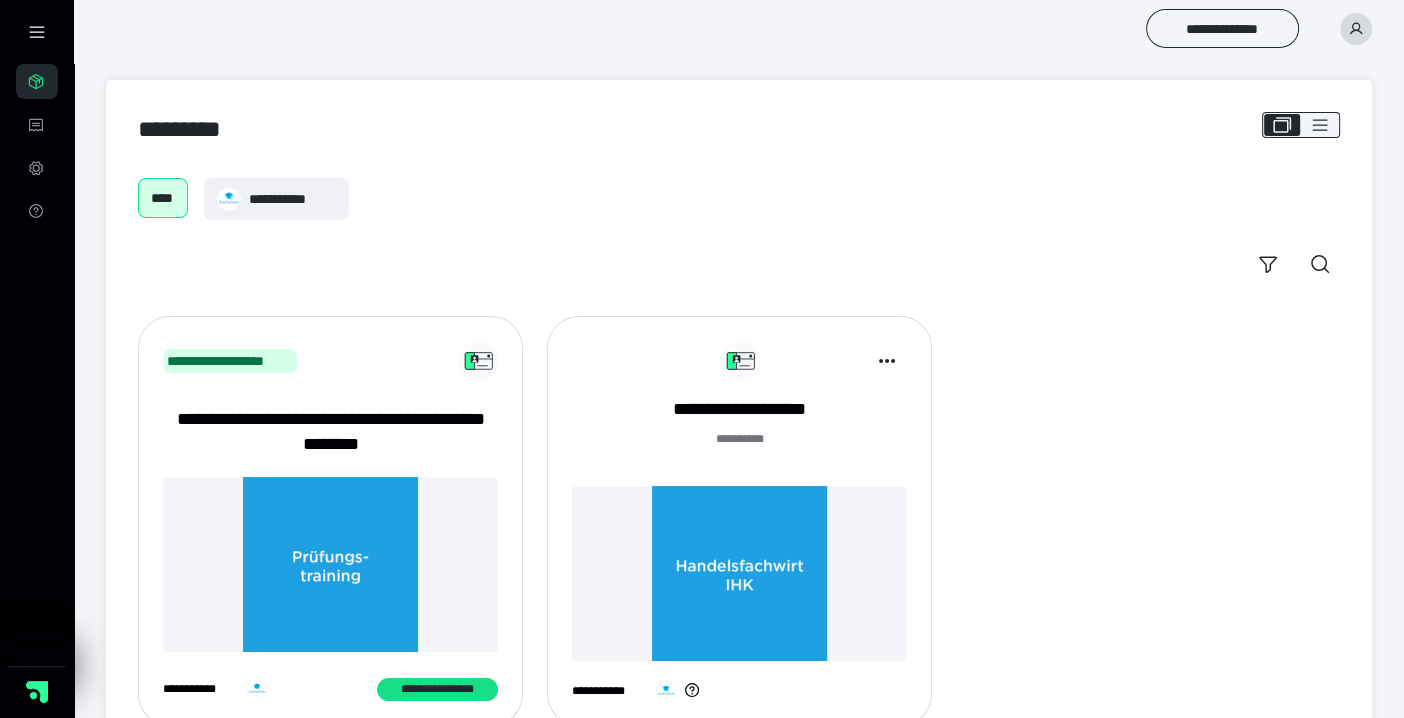 click at bounding box center (330, 564) 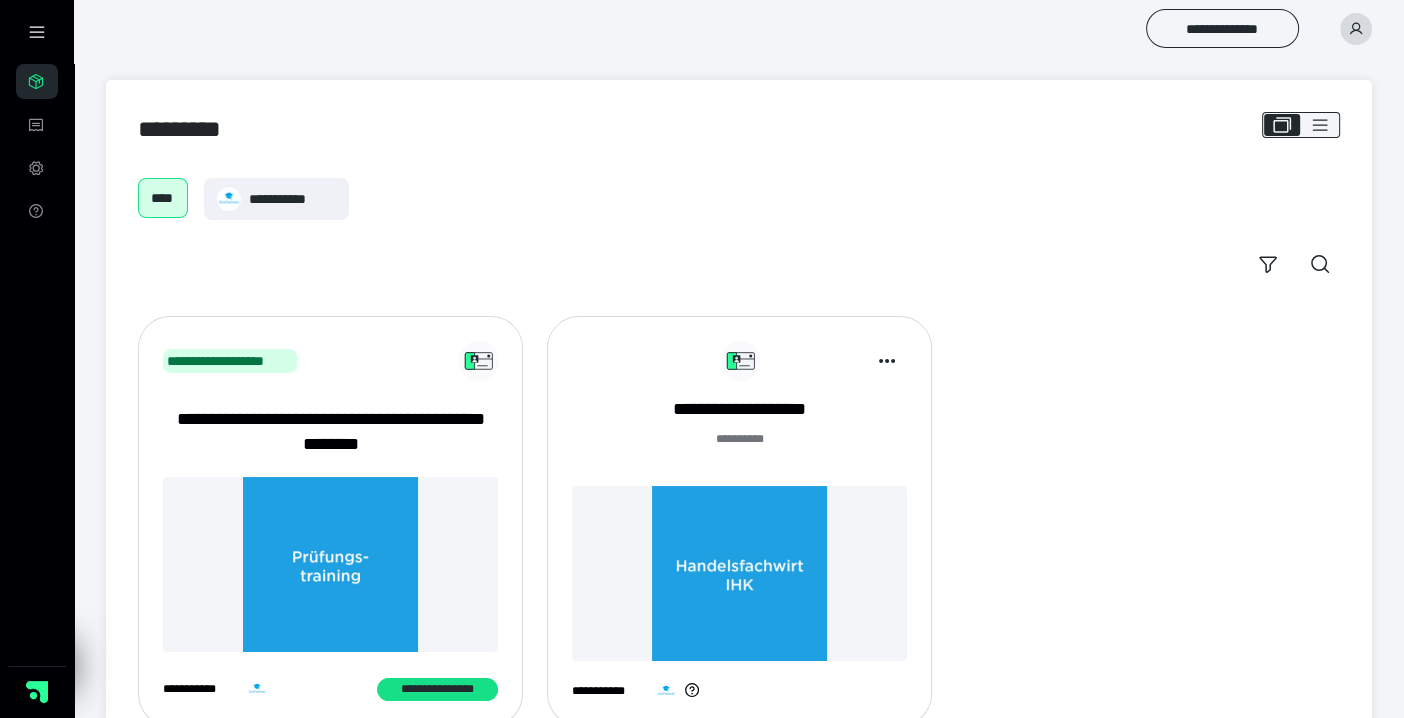 scroll, scrollTop: 62, scrollLeft: 0, axis: vertical 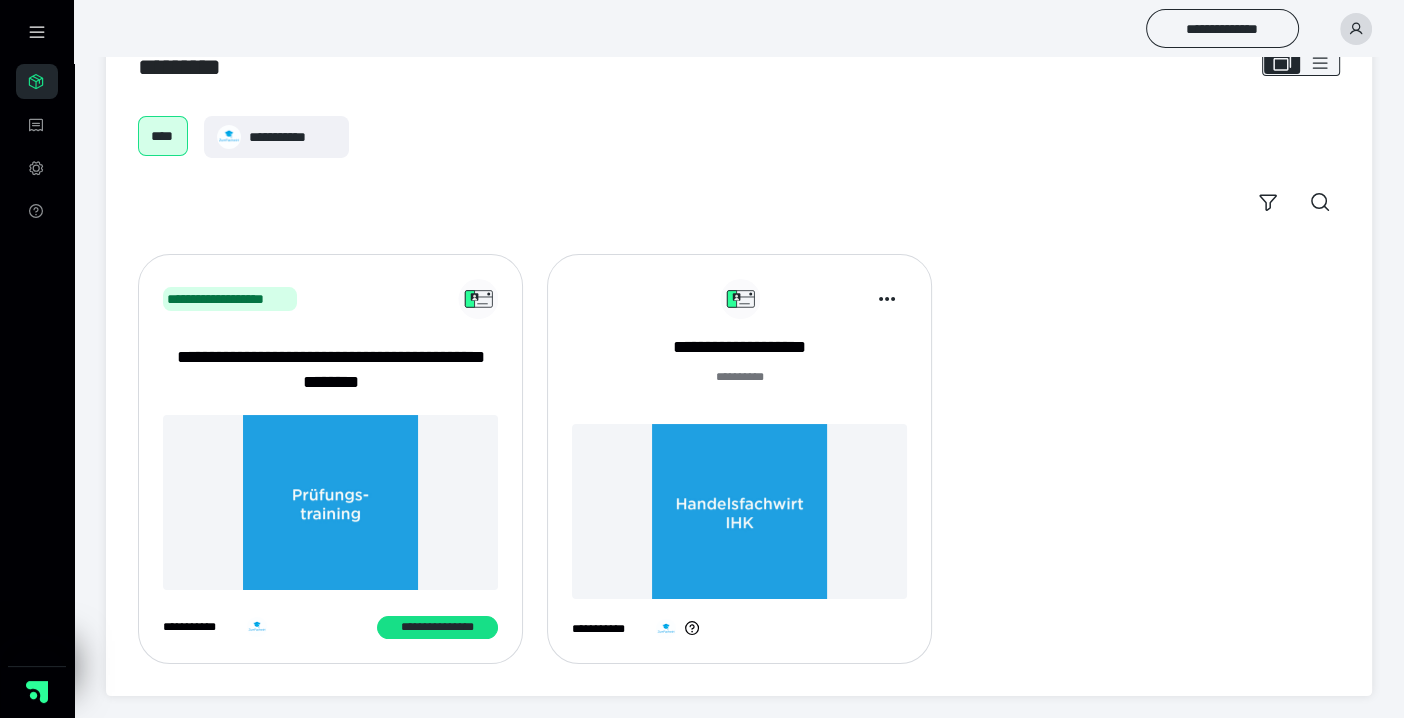 click at bounding box center (739, 511) 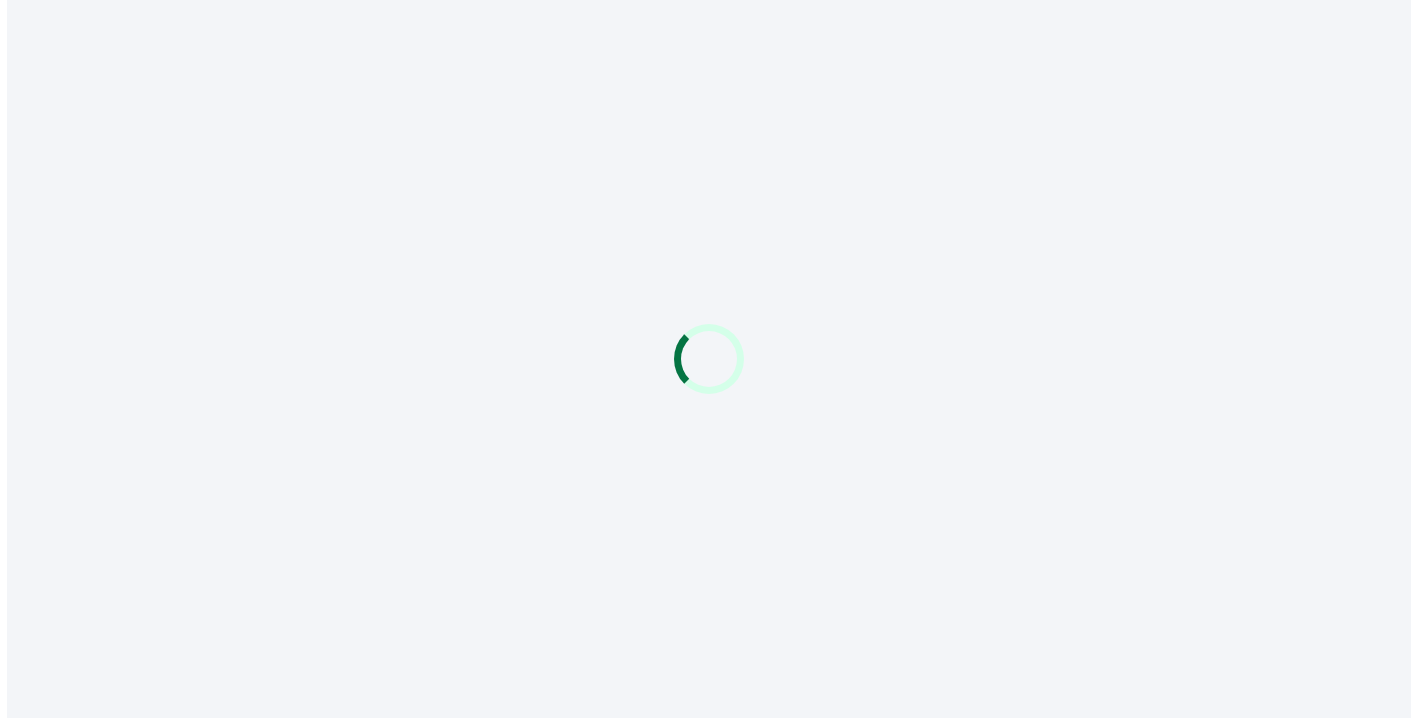 scroll, scrollTop: 0, scrollLeft: 0, axis: both 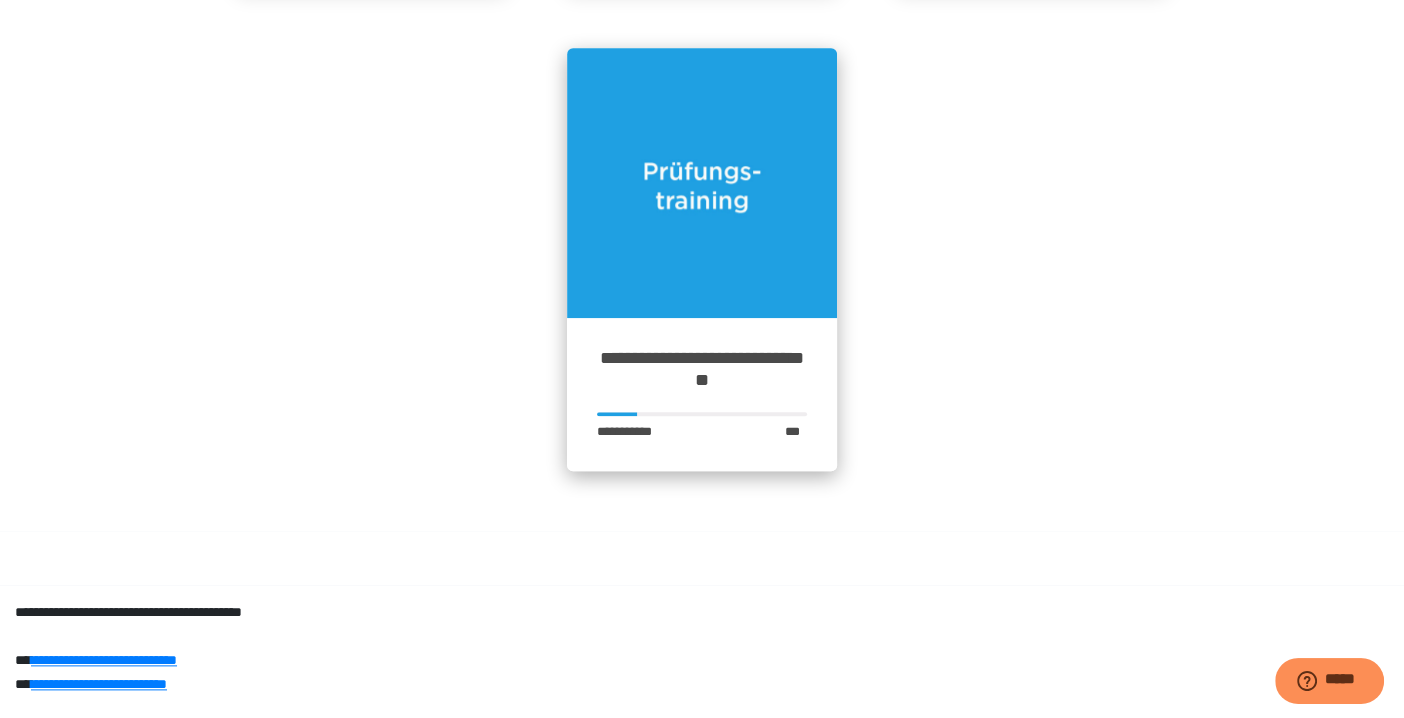 click at bounding box center [702, 183] 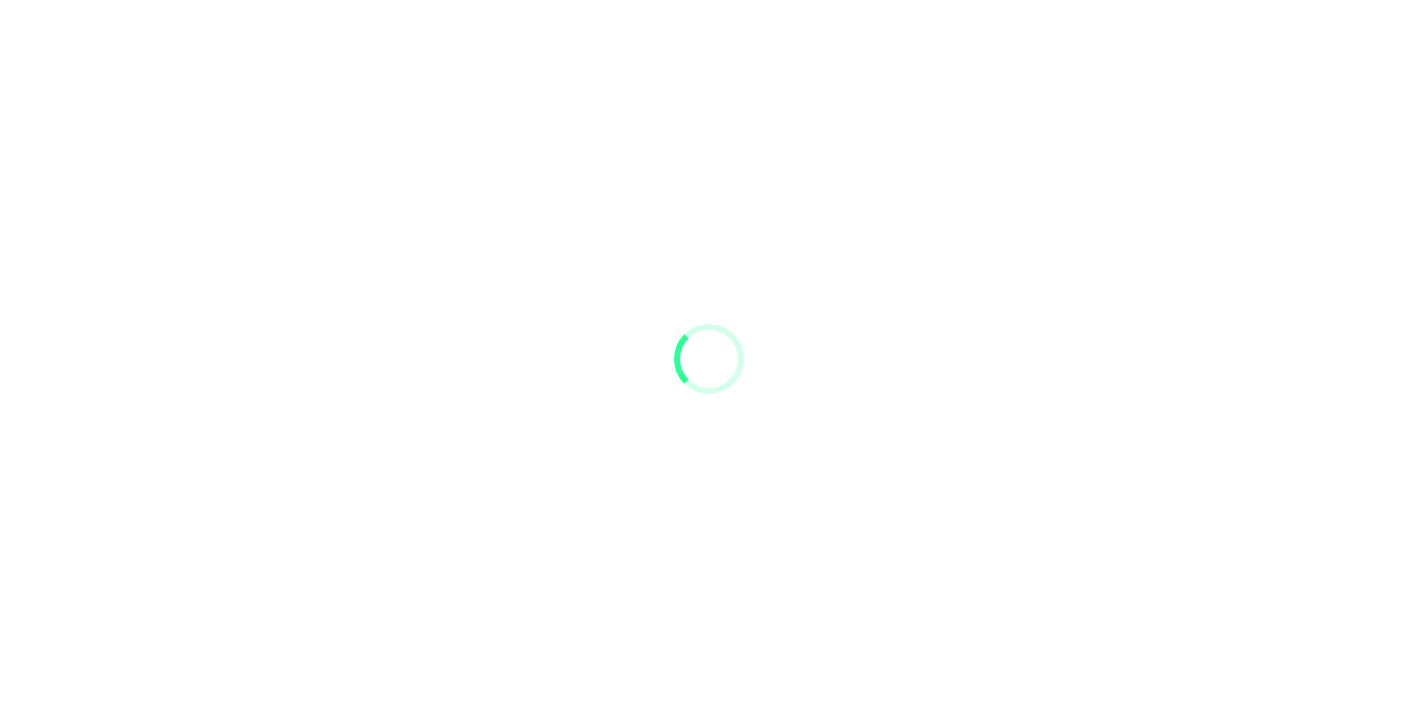 scroll, scrollTop: 0, scrollLeft: 0, axis: both 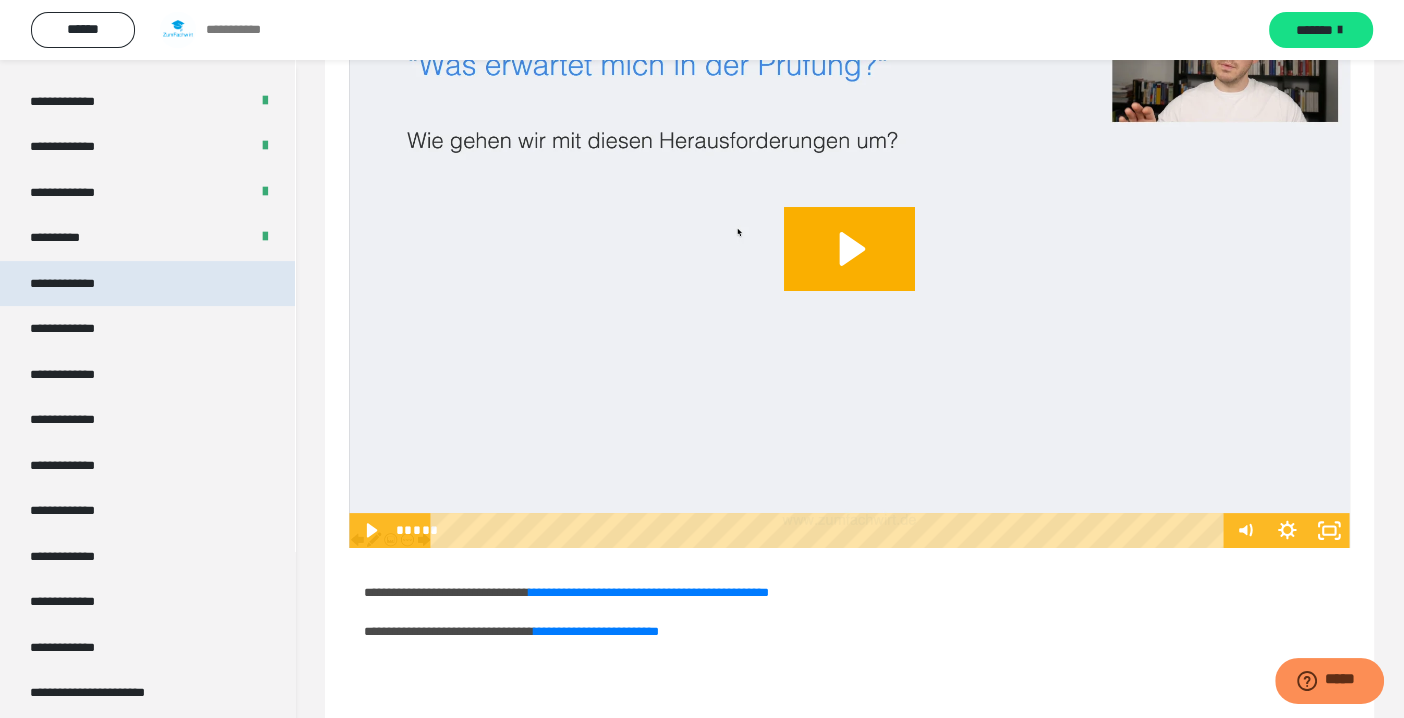 click on "**********" at bounding box center (147, 283) 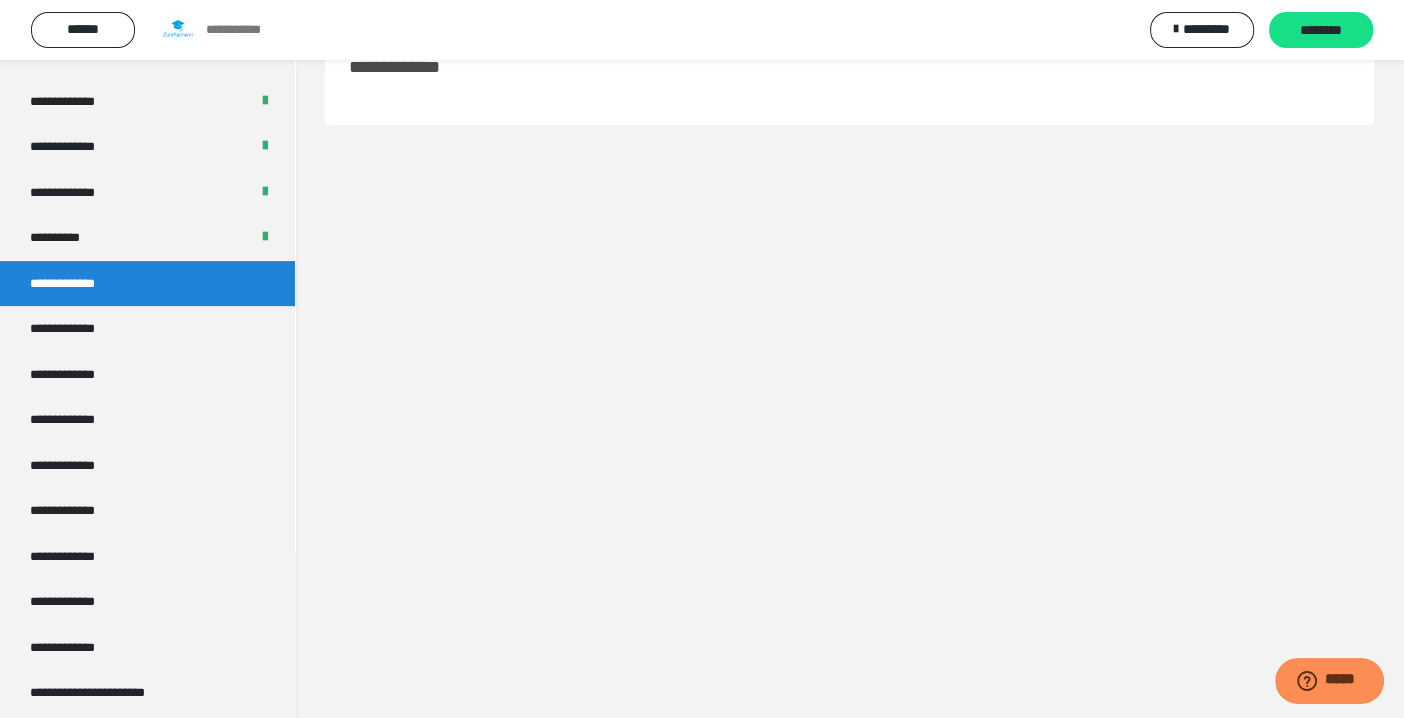 scroll, scrollTop: 59, scrollLeft: 0, axis: vertical 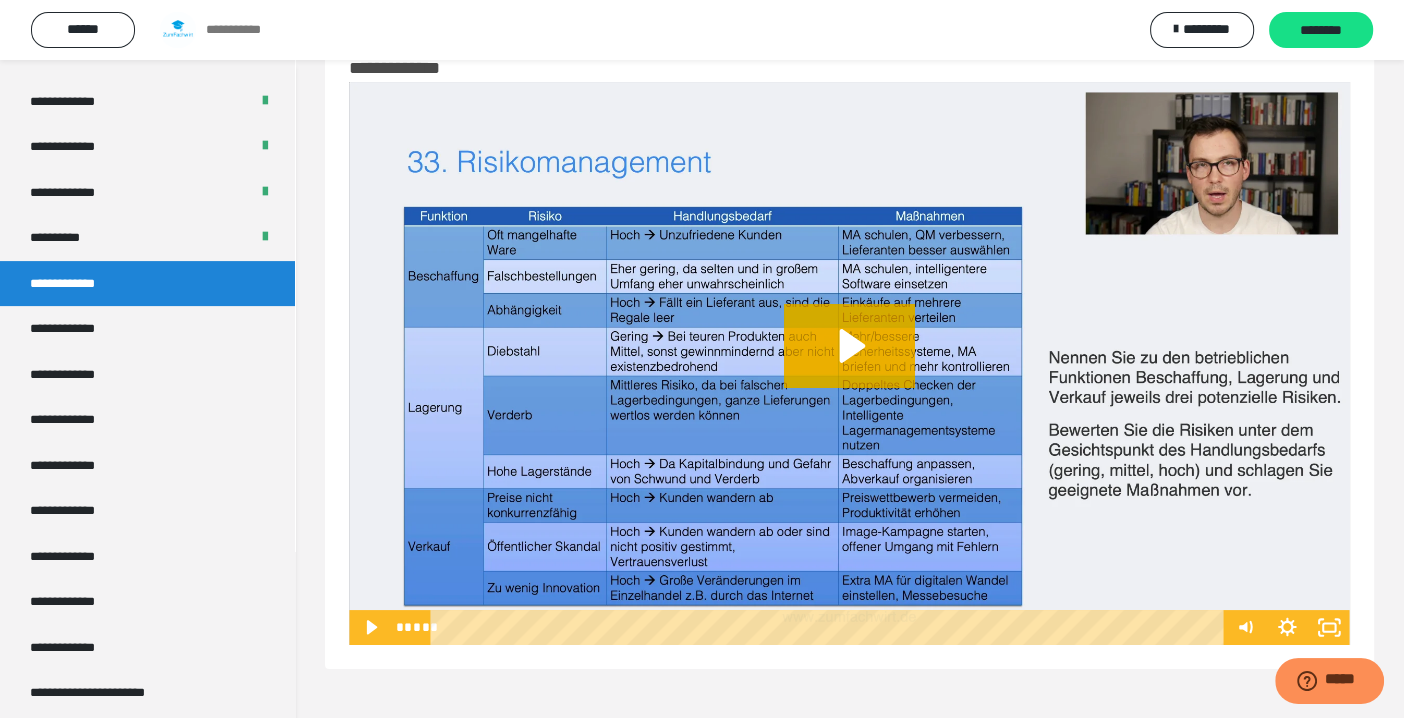 click at bounding box center (849, 363) 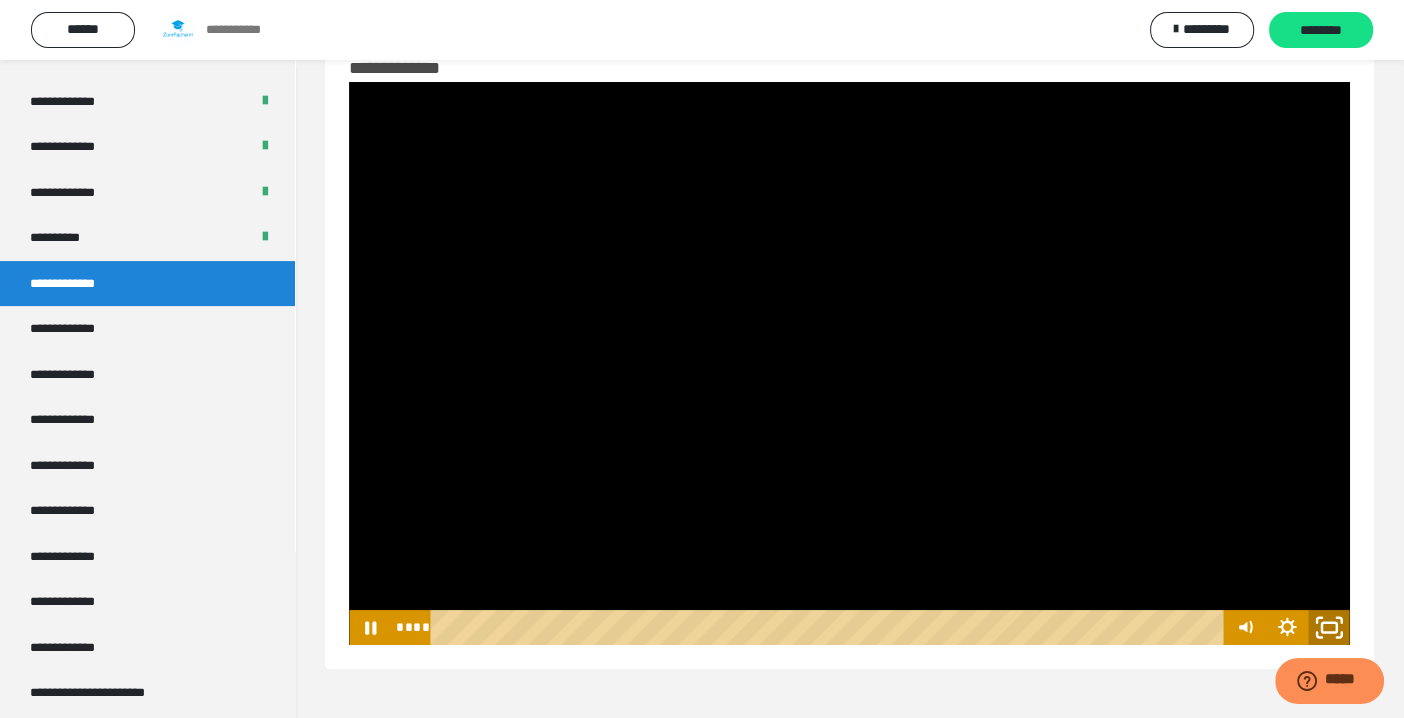 click 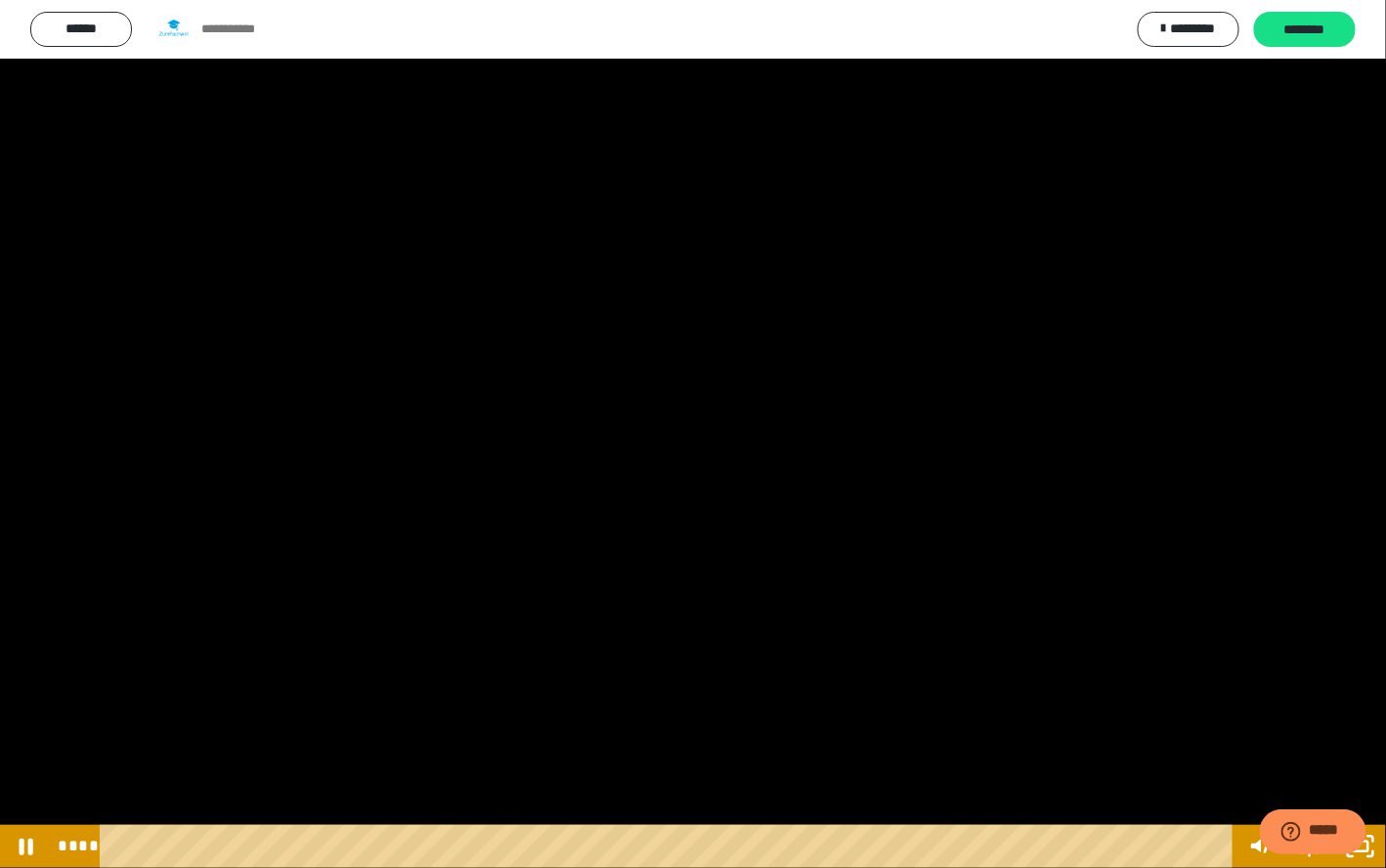 click at bounding box center (670, 846) 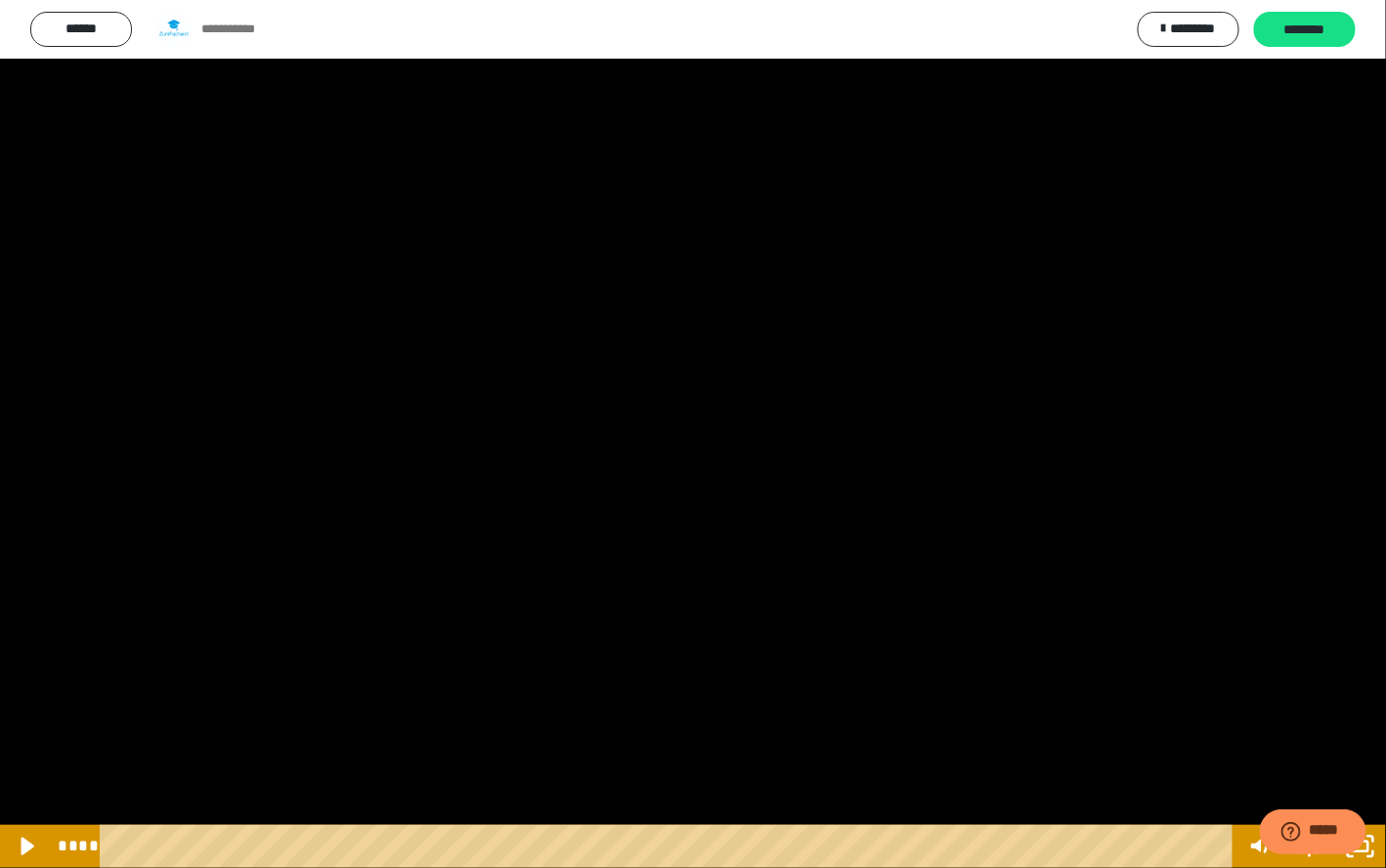 type 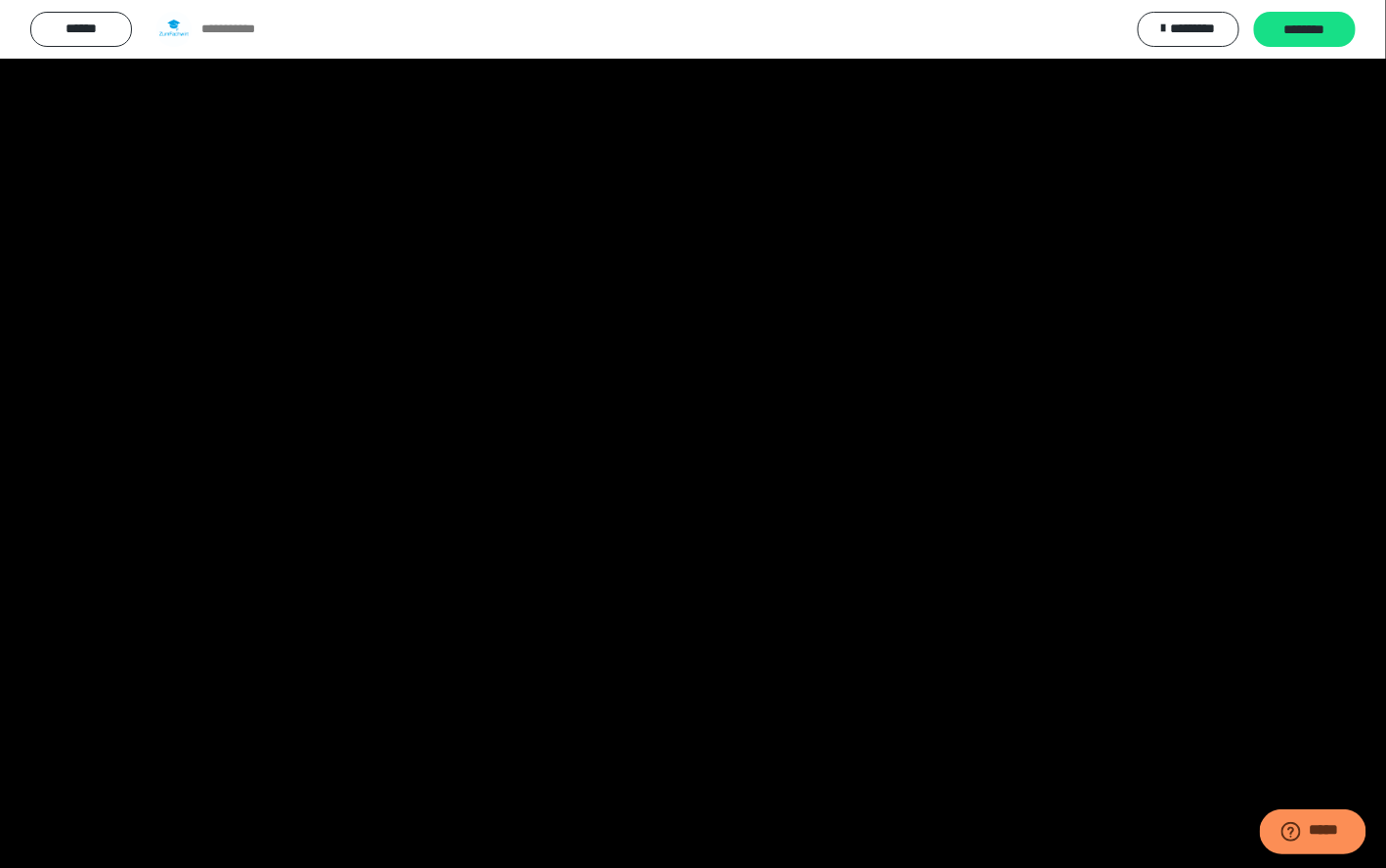 drag, startPoint x: 148, startPoint y: 648, endPoint x: 141, endPoint y: 668, distance: 21.18962 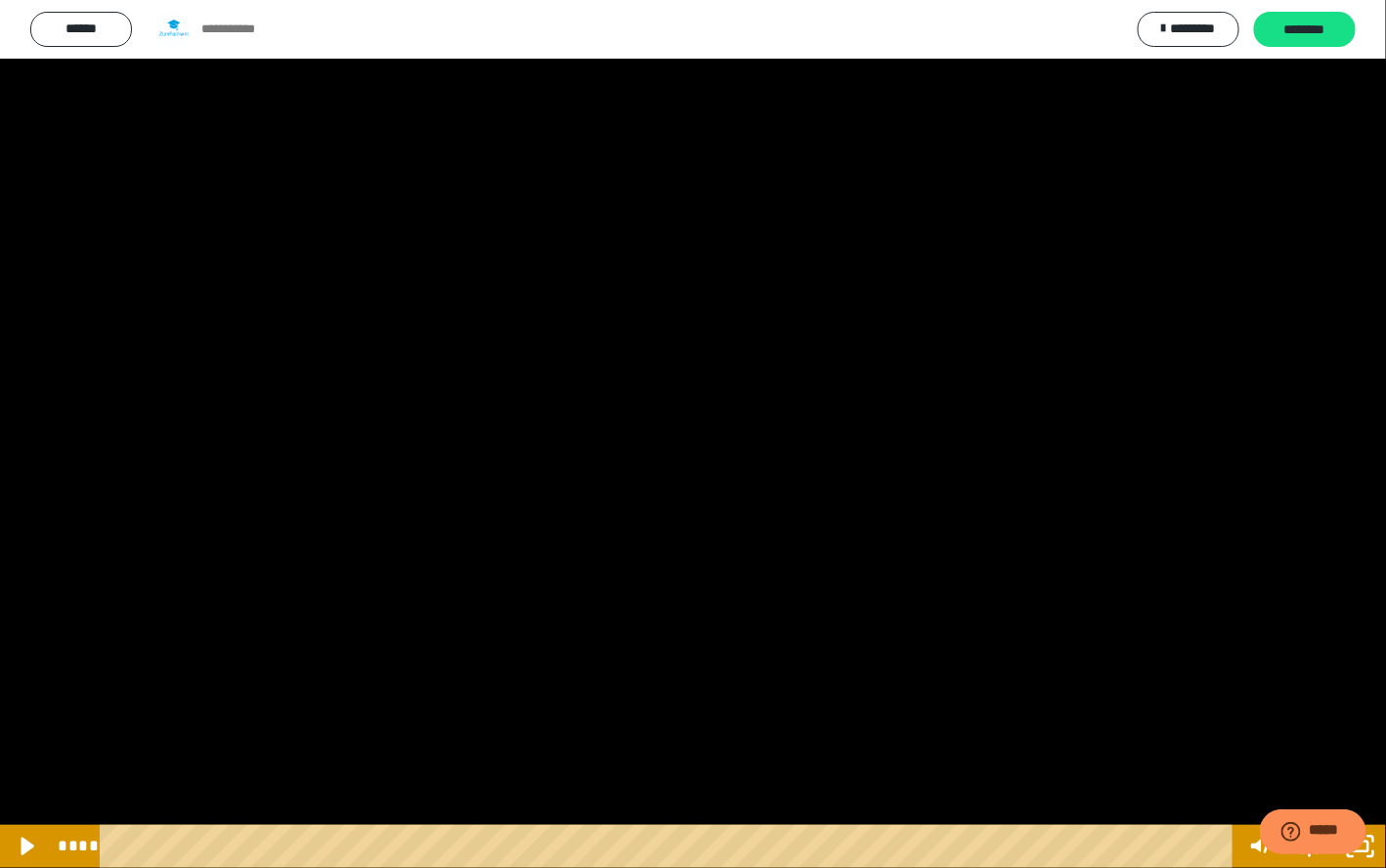click at bounding box center (693, 434) 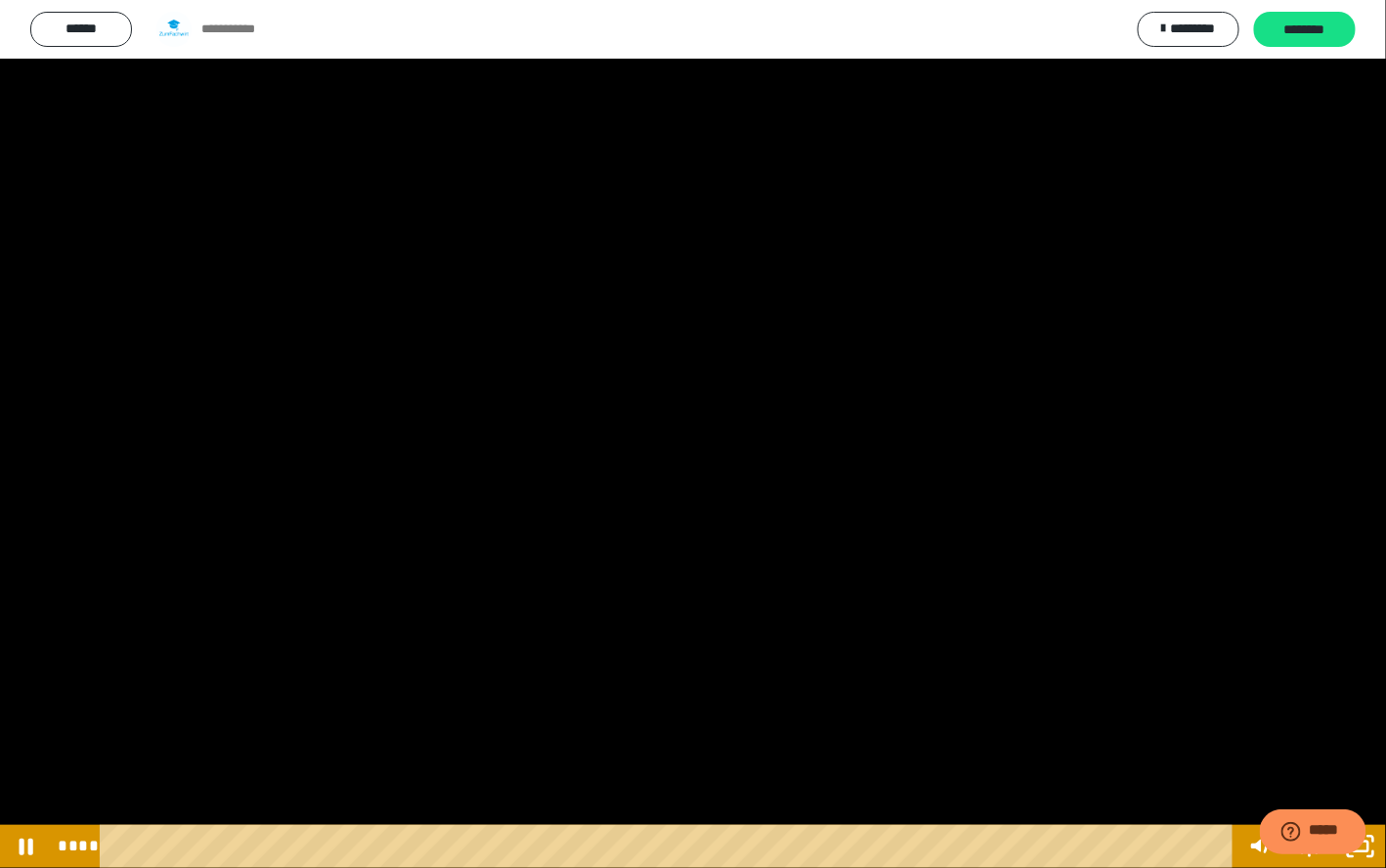 click at bounding box center [693, 434] 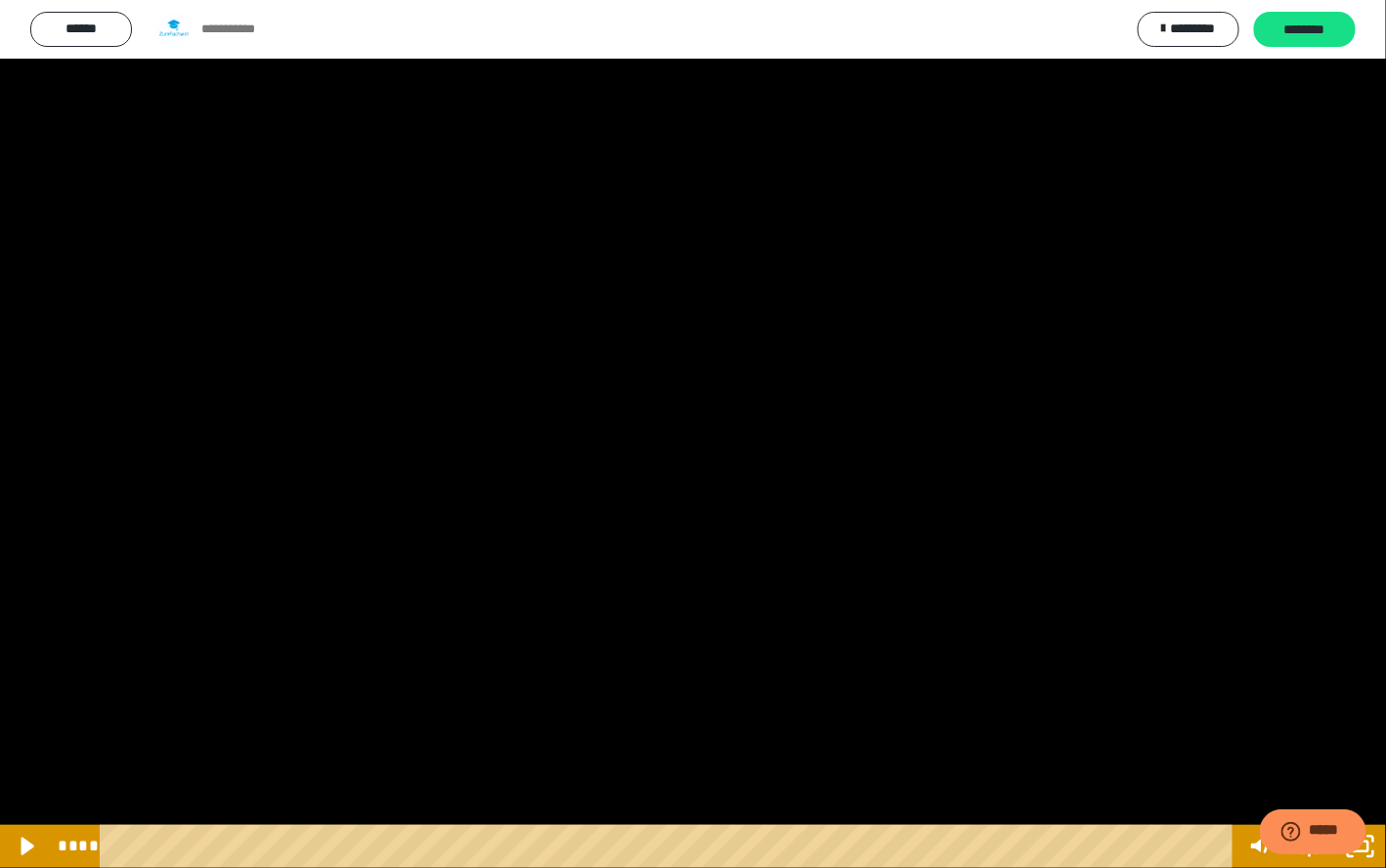 click at bounding box center (693, 434) 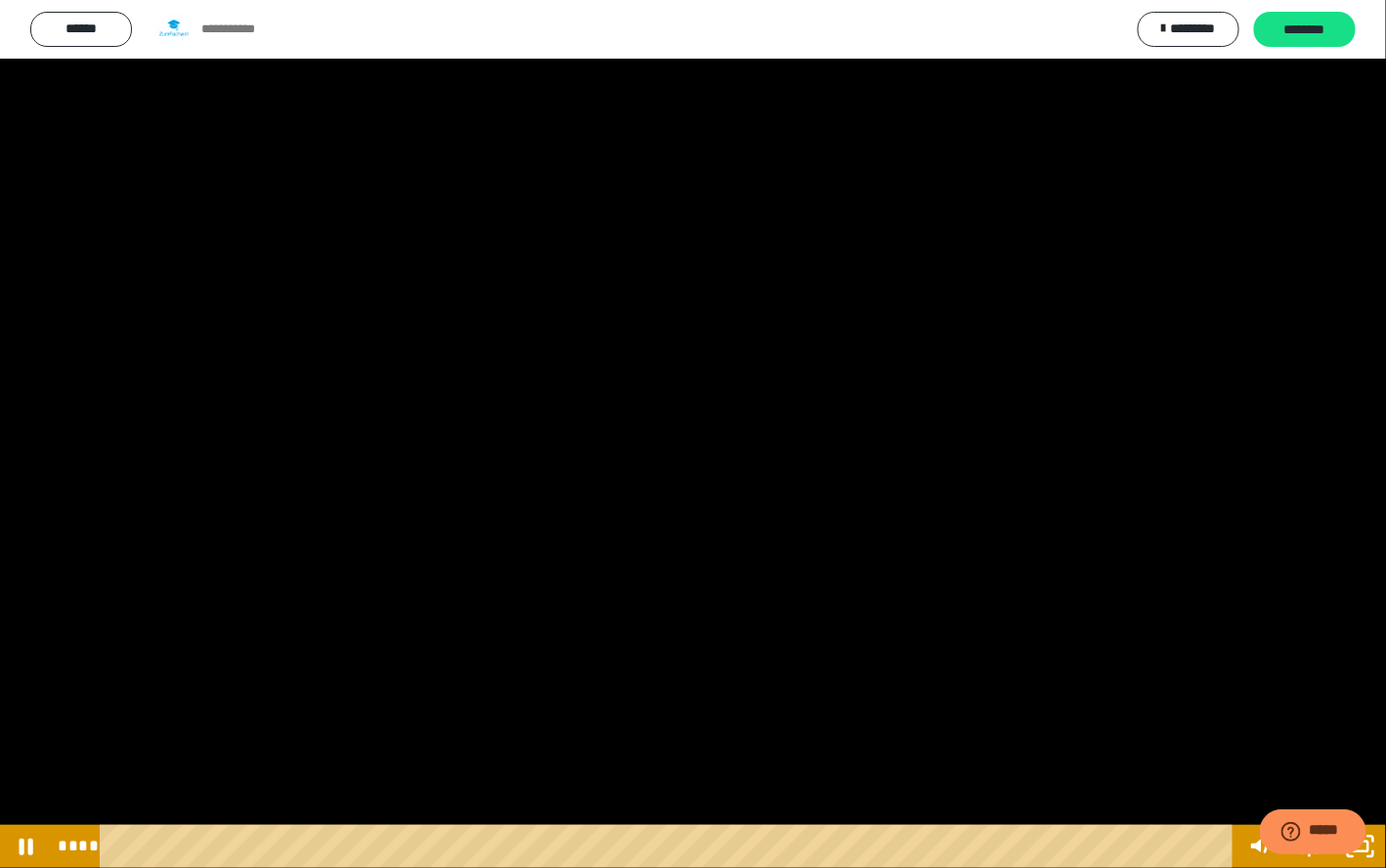 click at bounding box center (693, 434) 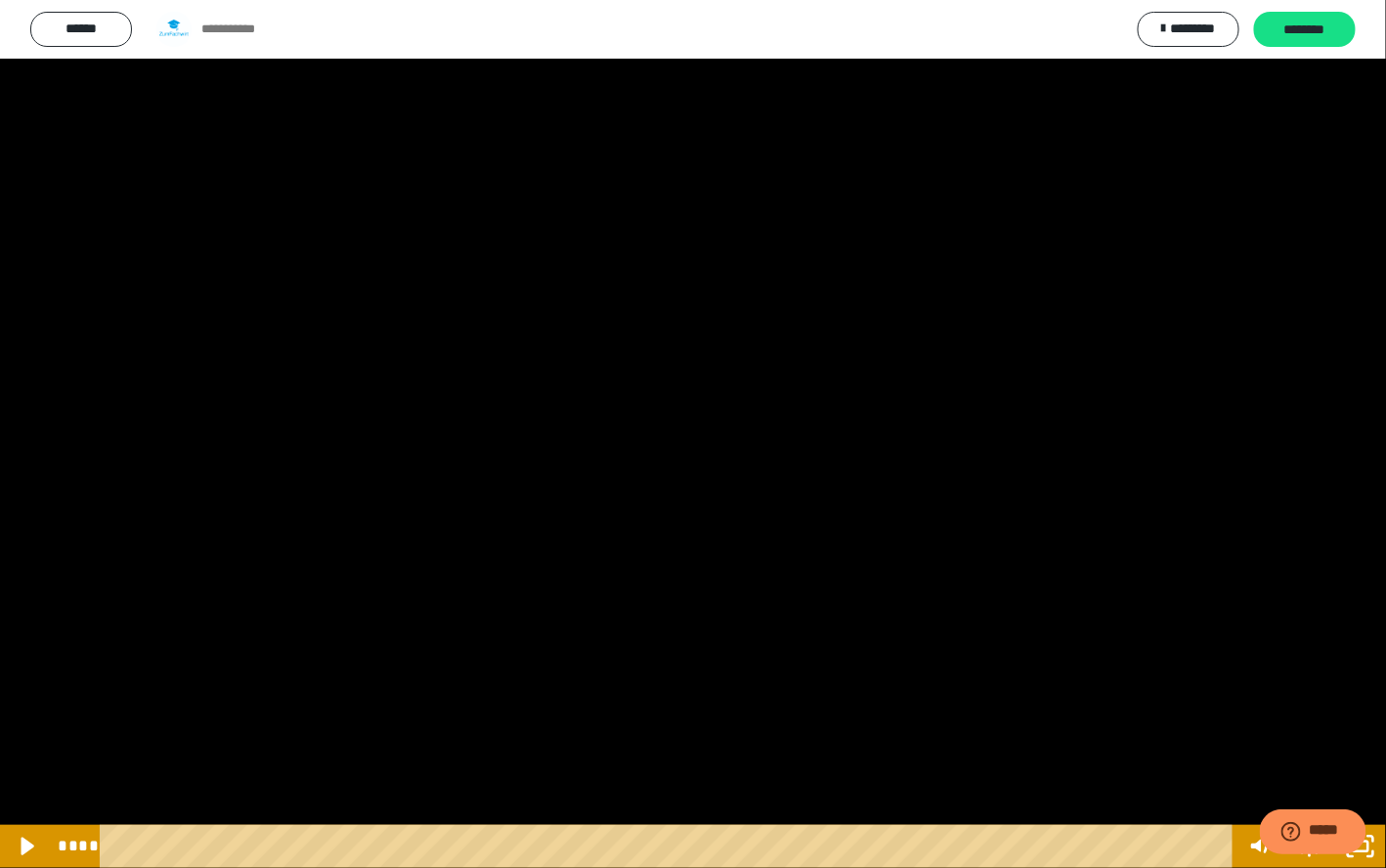 click at bounding box center [693, 434] 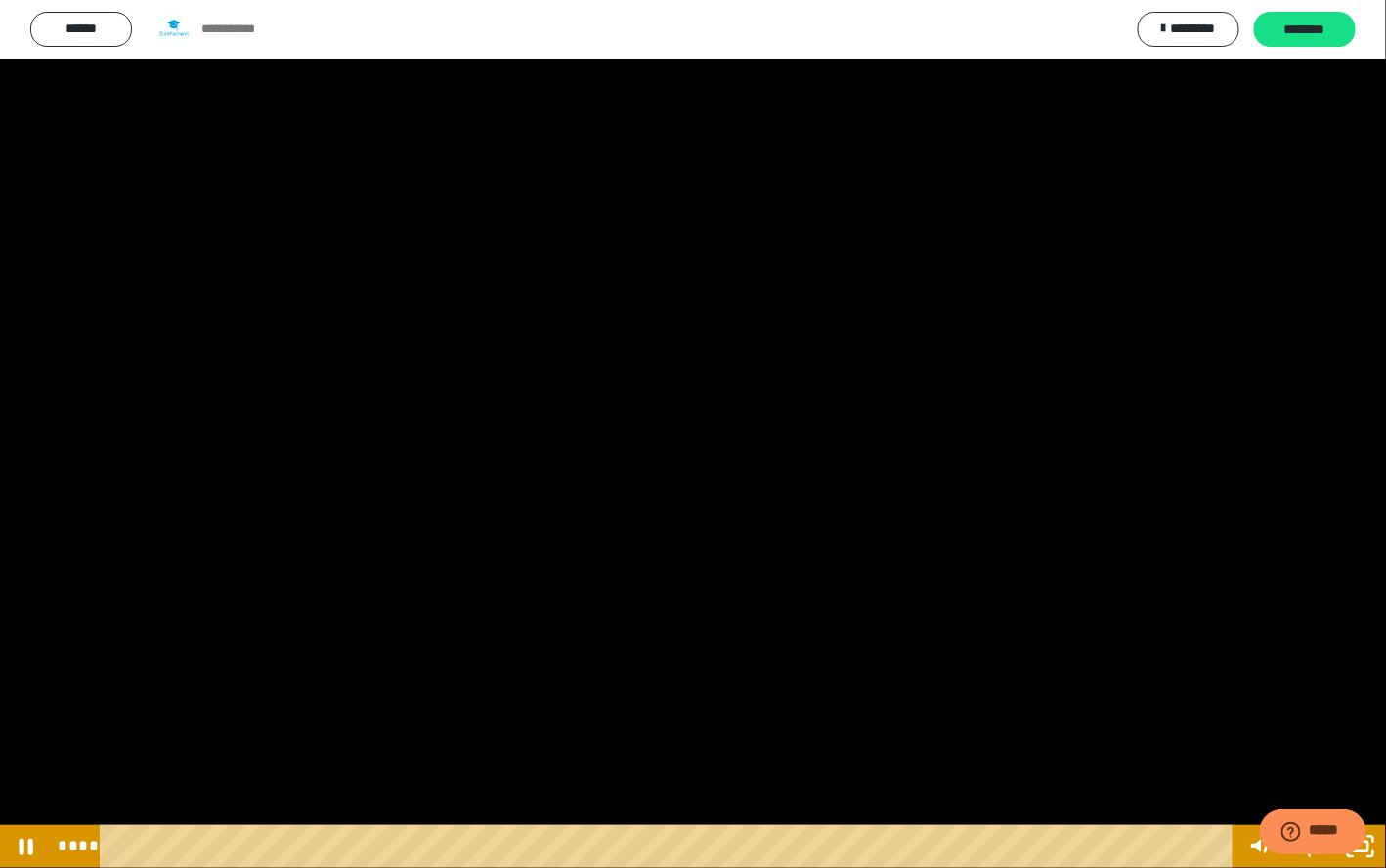 click at bounding box center (693, 434) 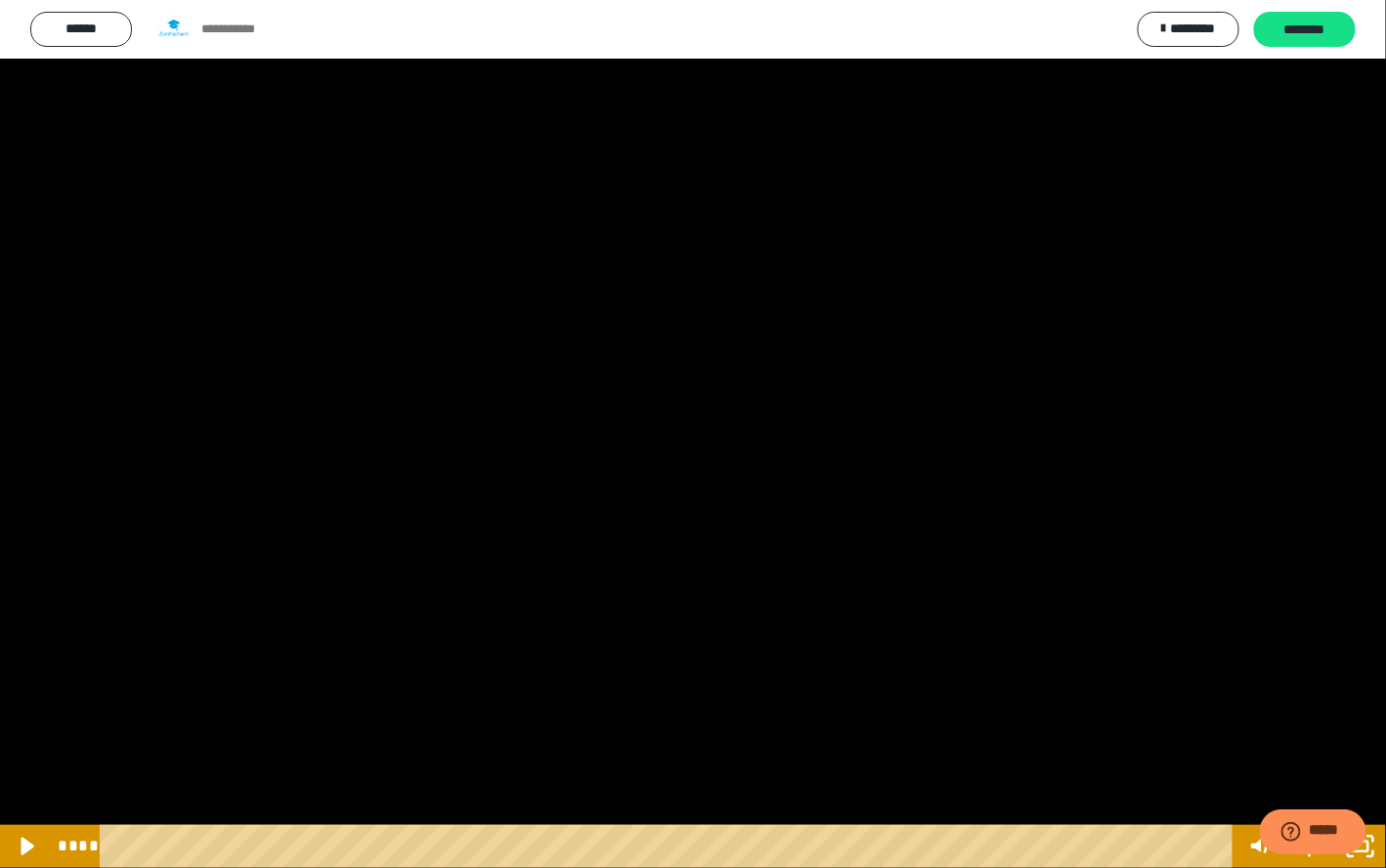 click at bounding box center [693, 434] 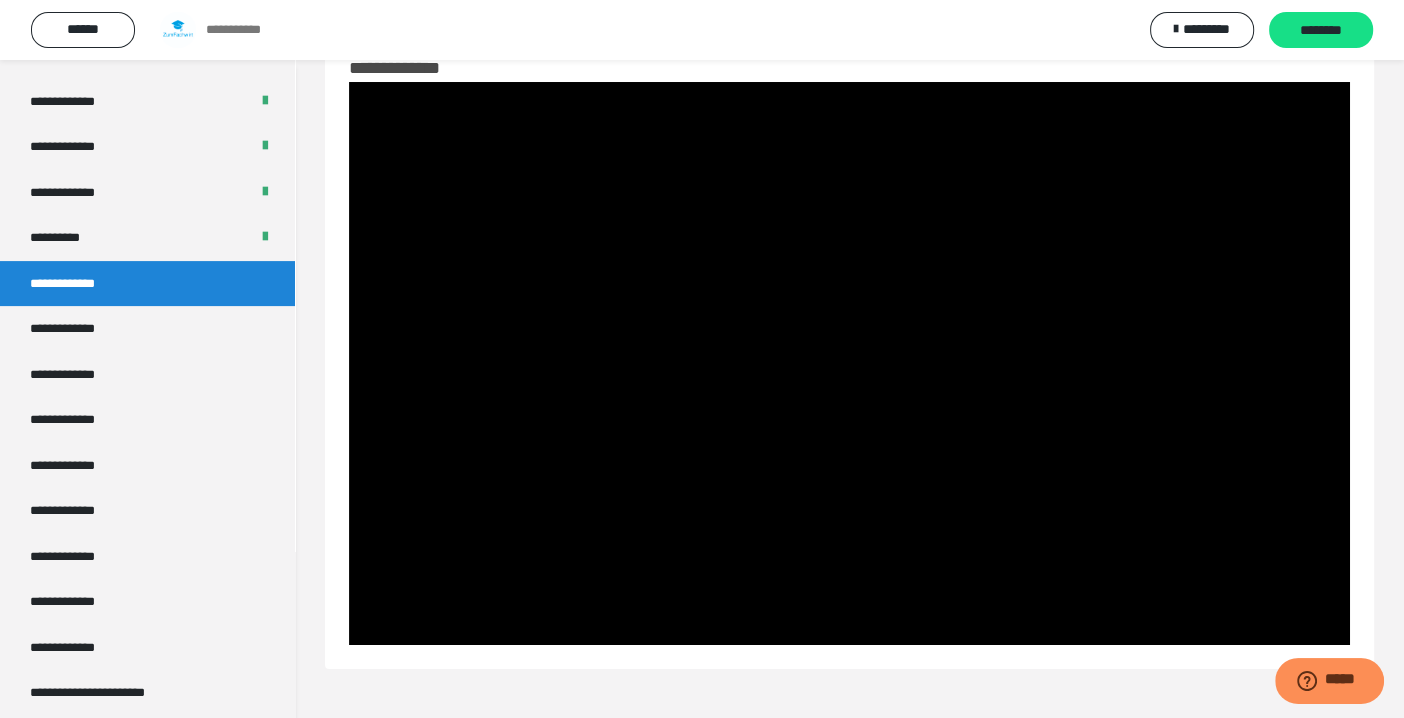 click at bounding box center (849, 363) 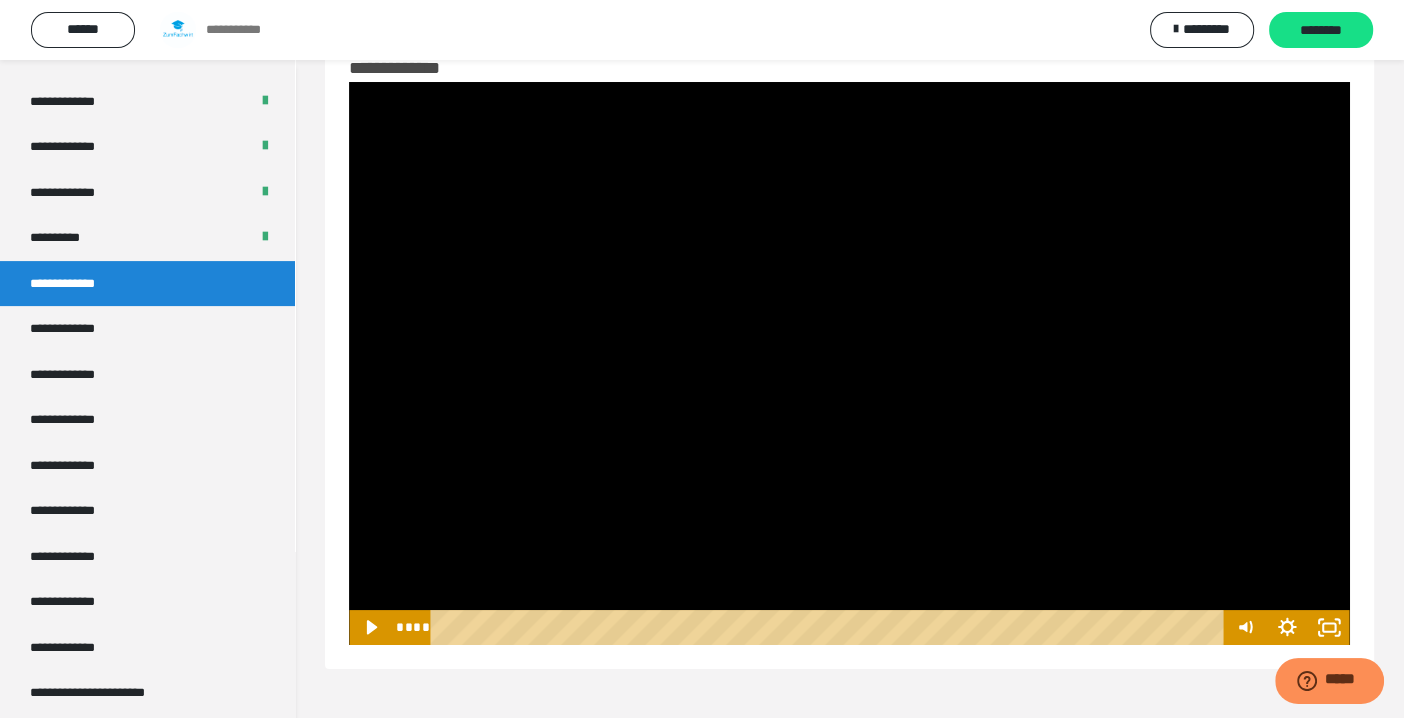 click at bounding box center [349, 82] 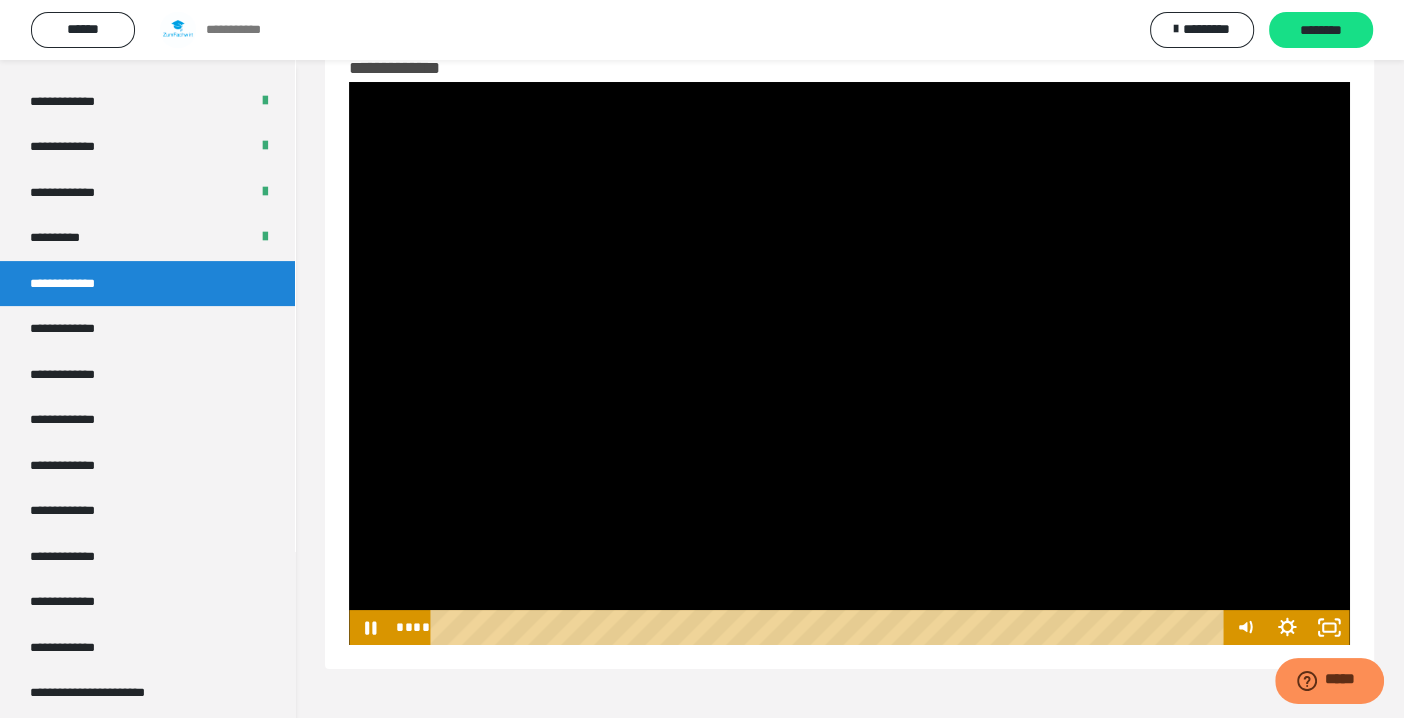 click 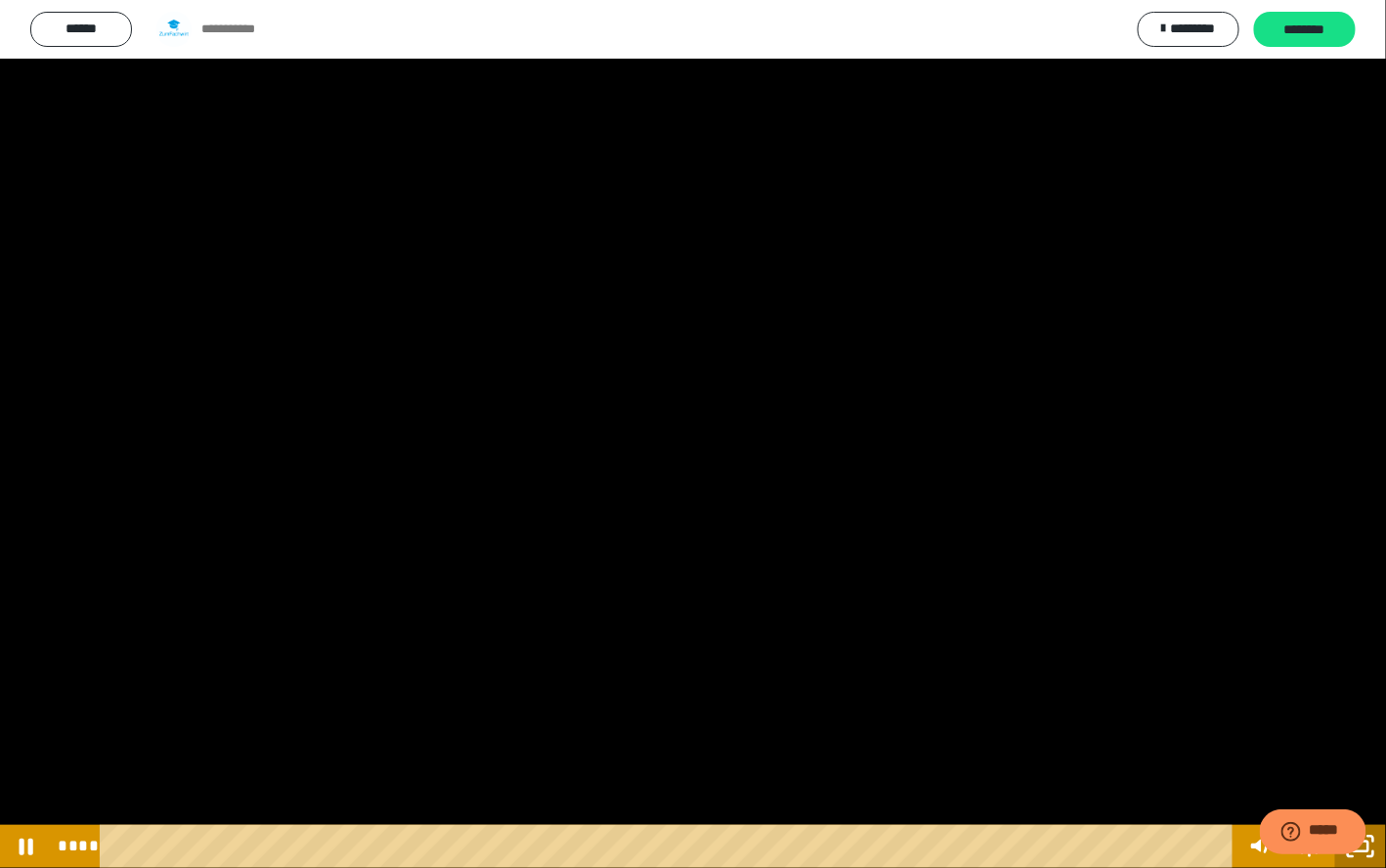 click at bounding box center [693, 434] 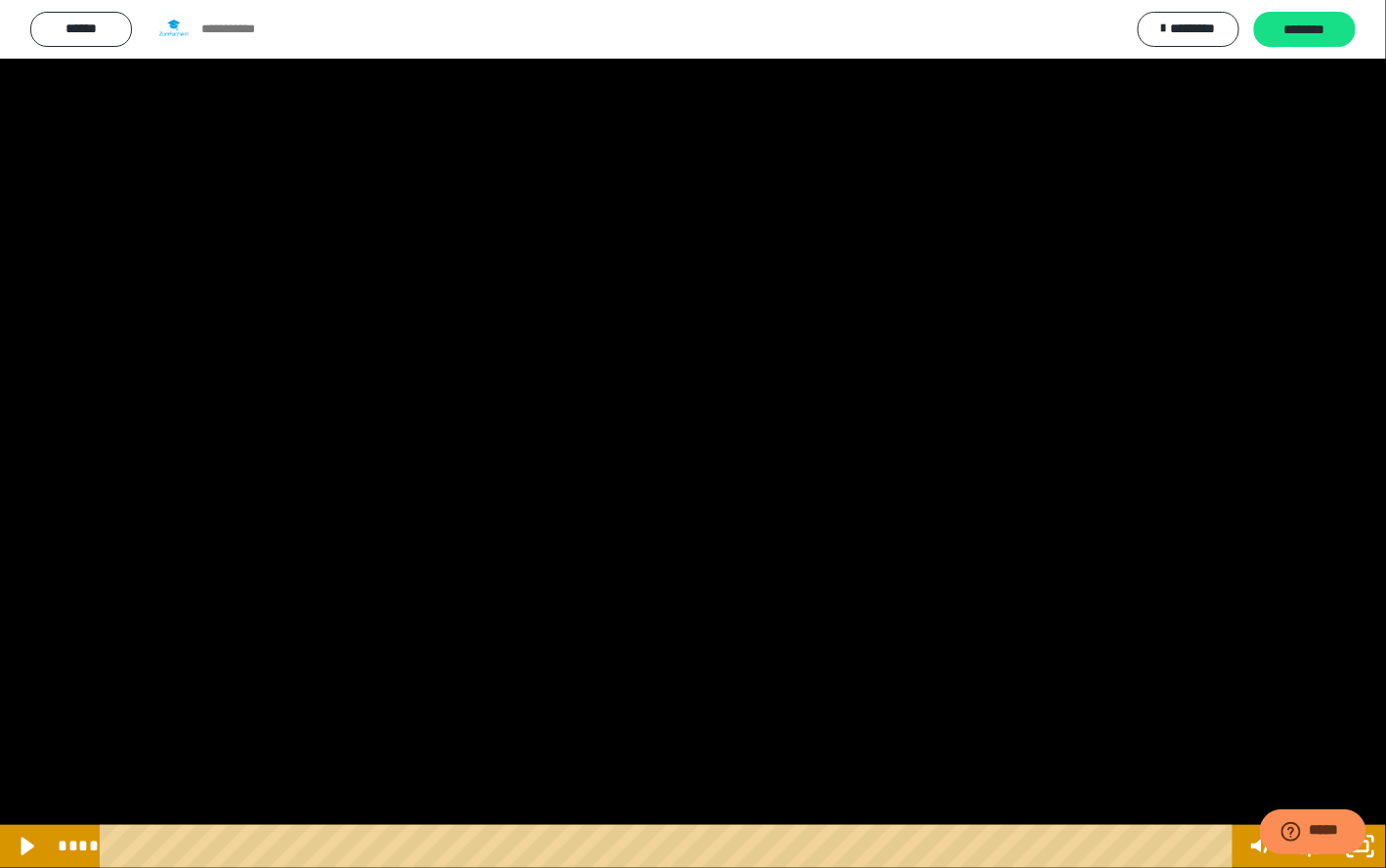 click at bounding box center (0, 0) 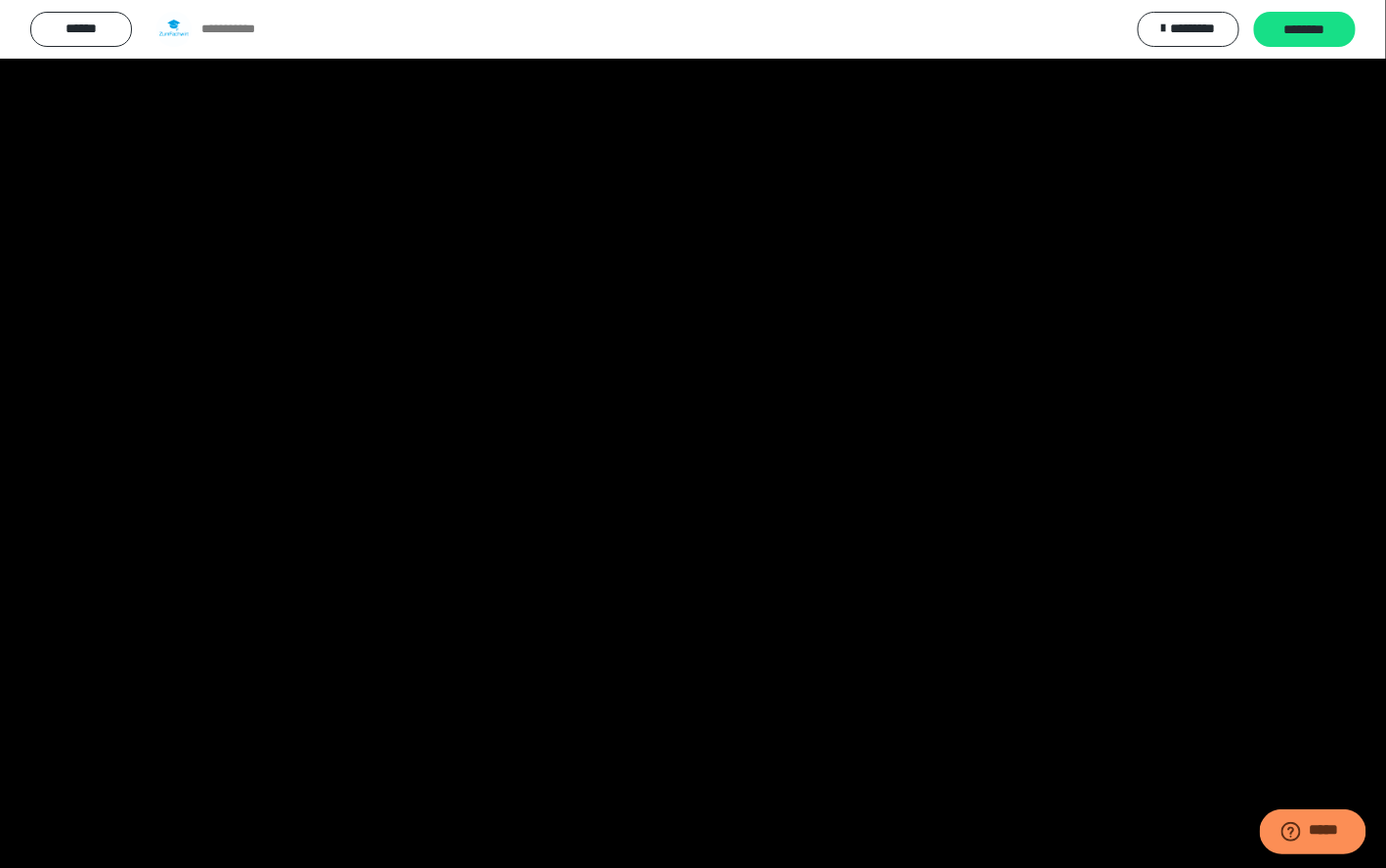 click at bounding box center (0, 0) 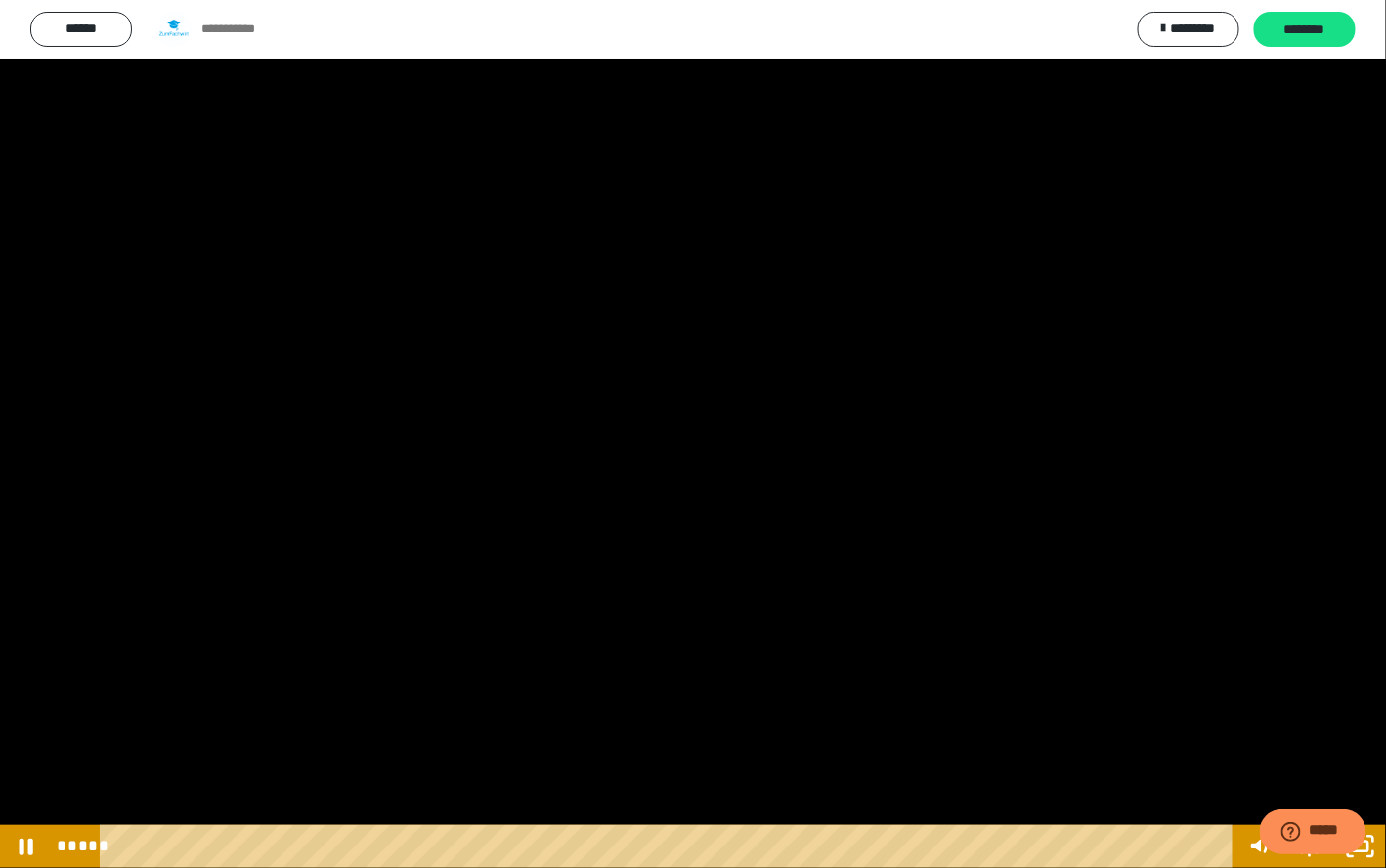 click at bounding box center [693, 434] 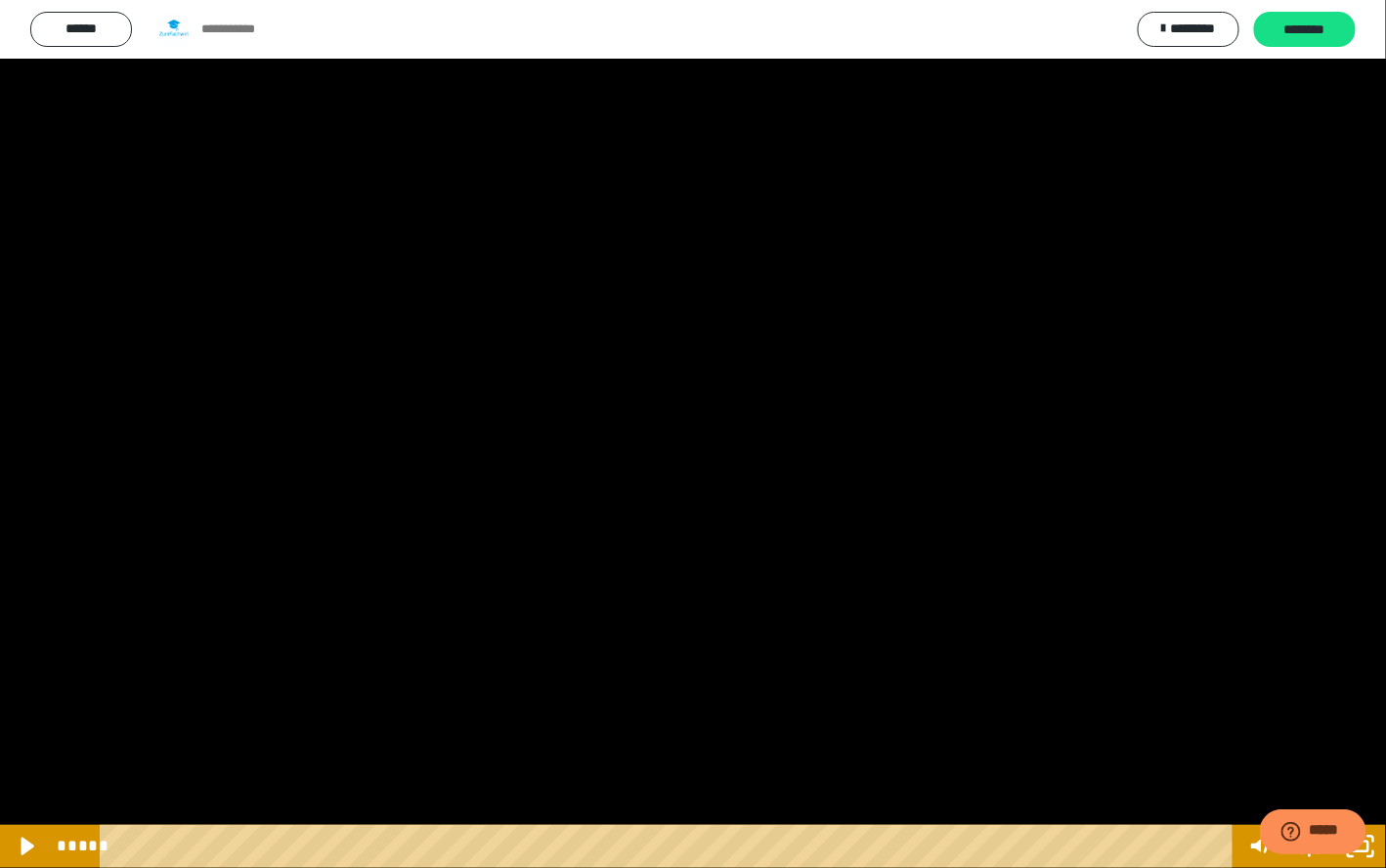 click at bounding box center (693, 434) 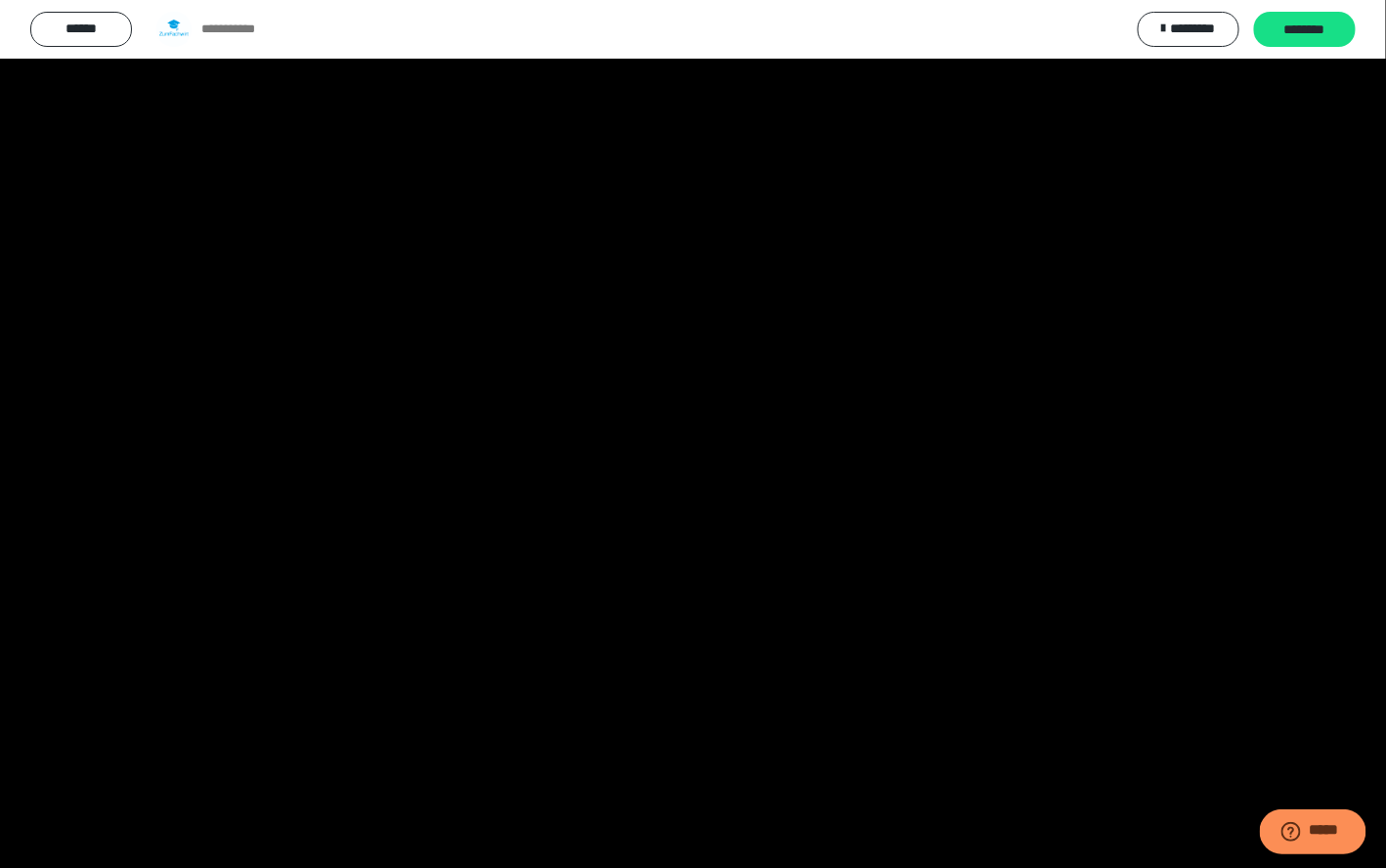click at bounding box center (0, 0) 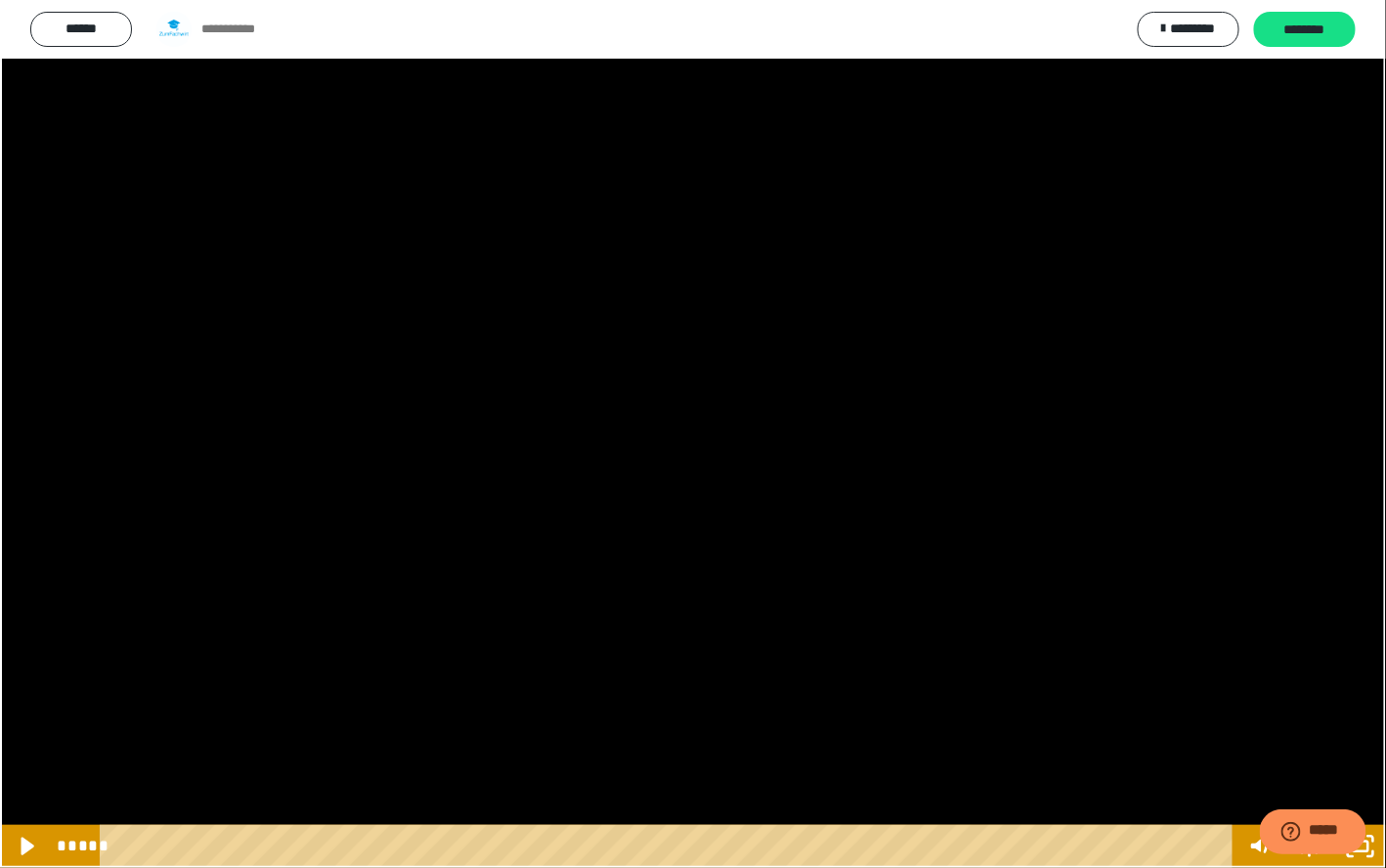 click at bounding box center (0, 0) 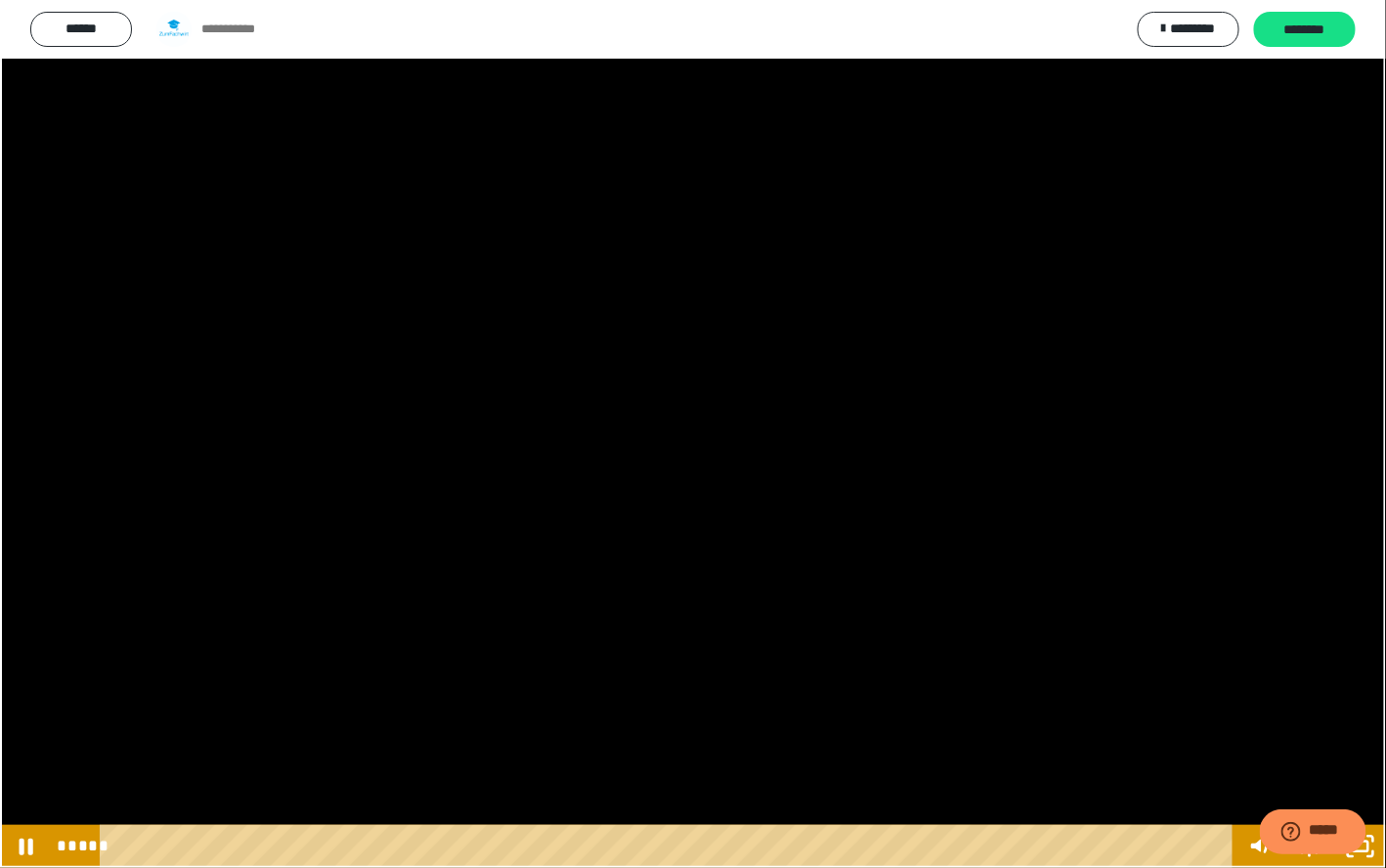 click at bounding box center [0, 0] 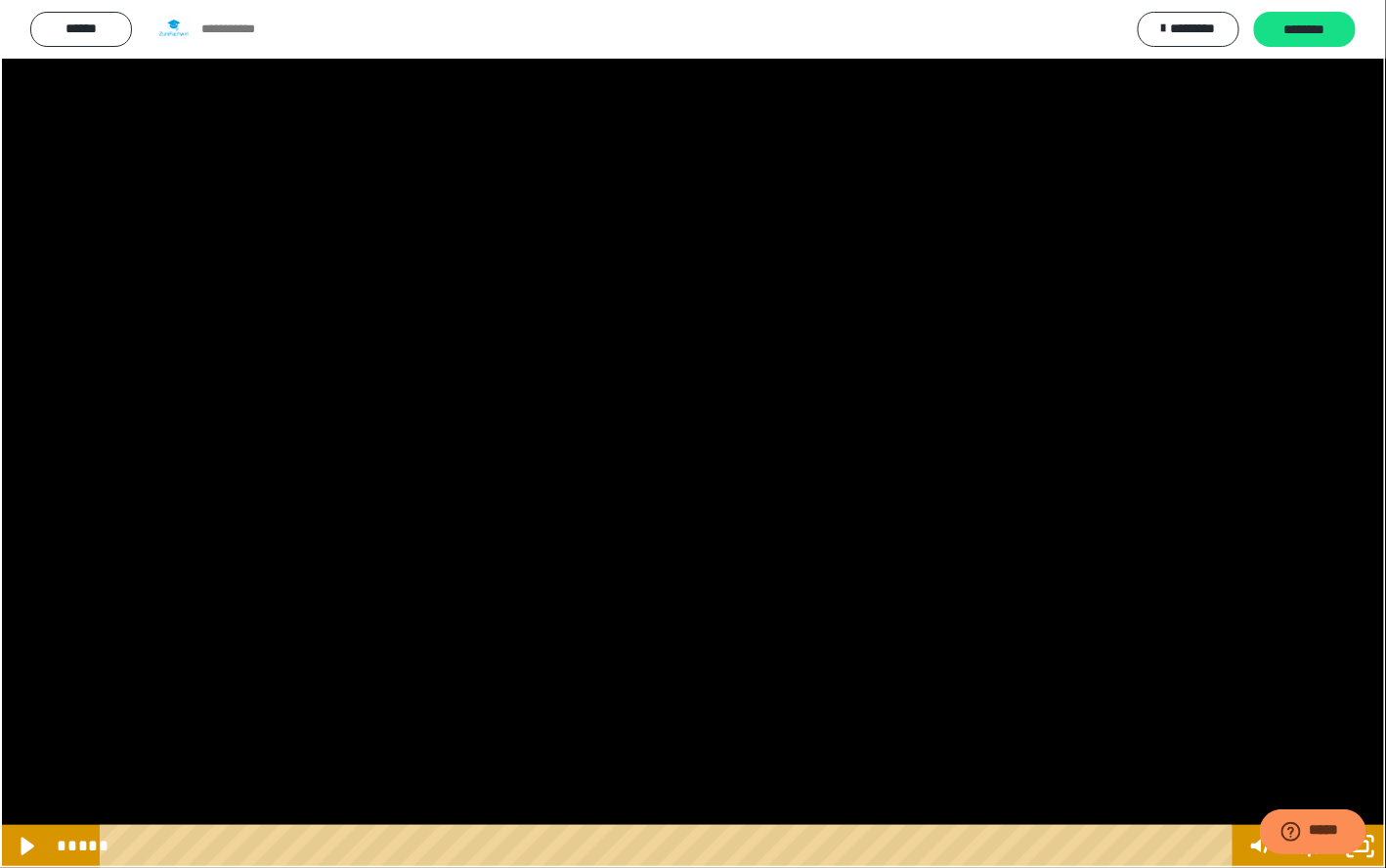 click at bounding box center [670, 846] 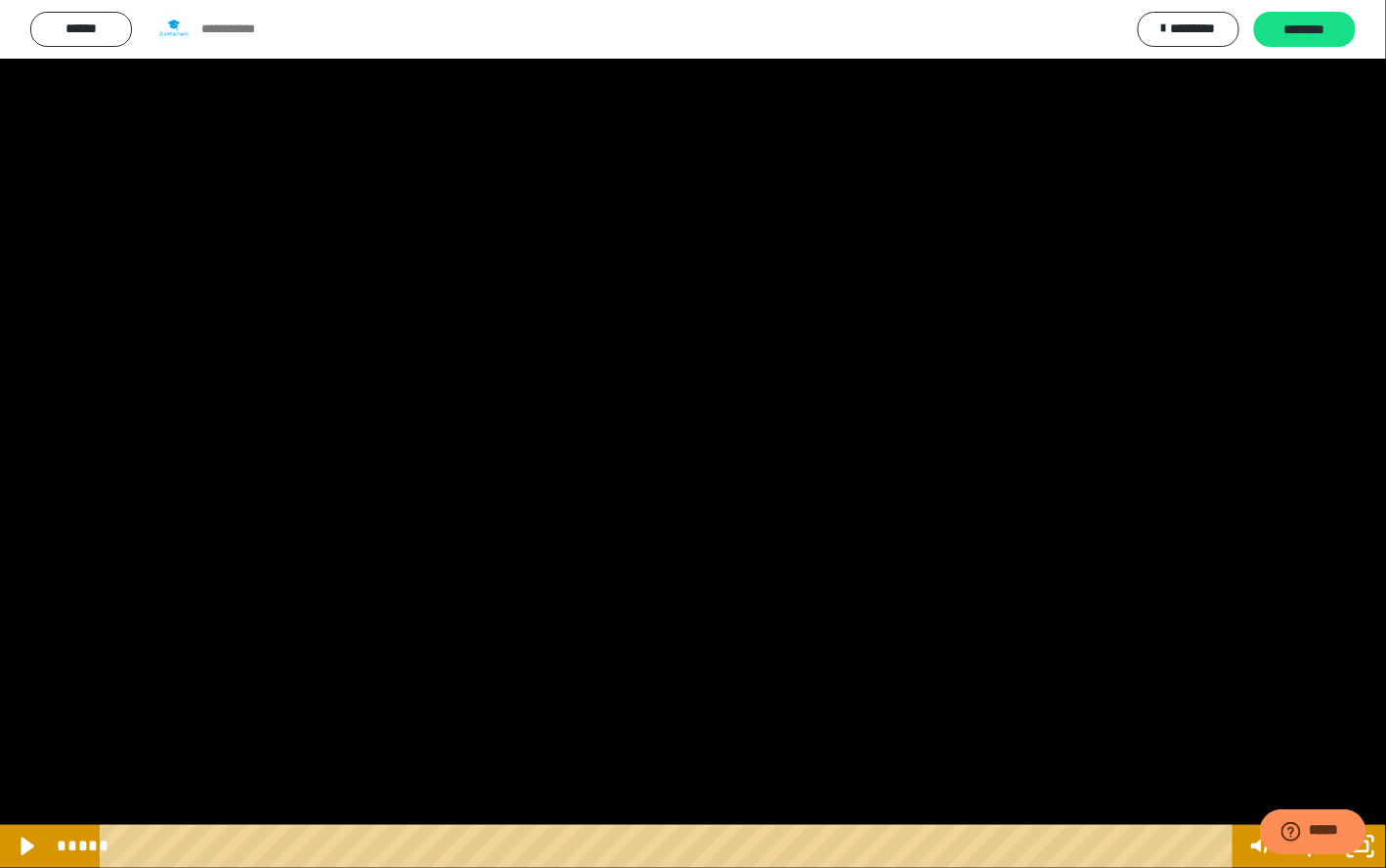 click at bounding box center [670, 846] 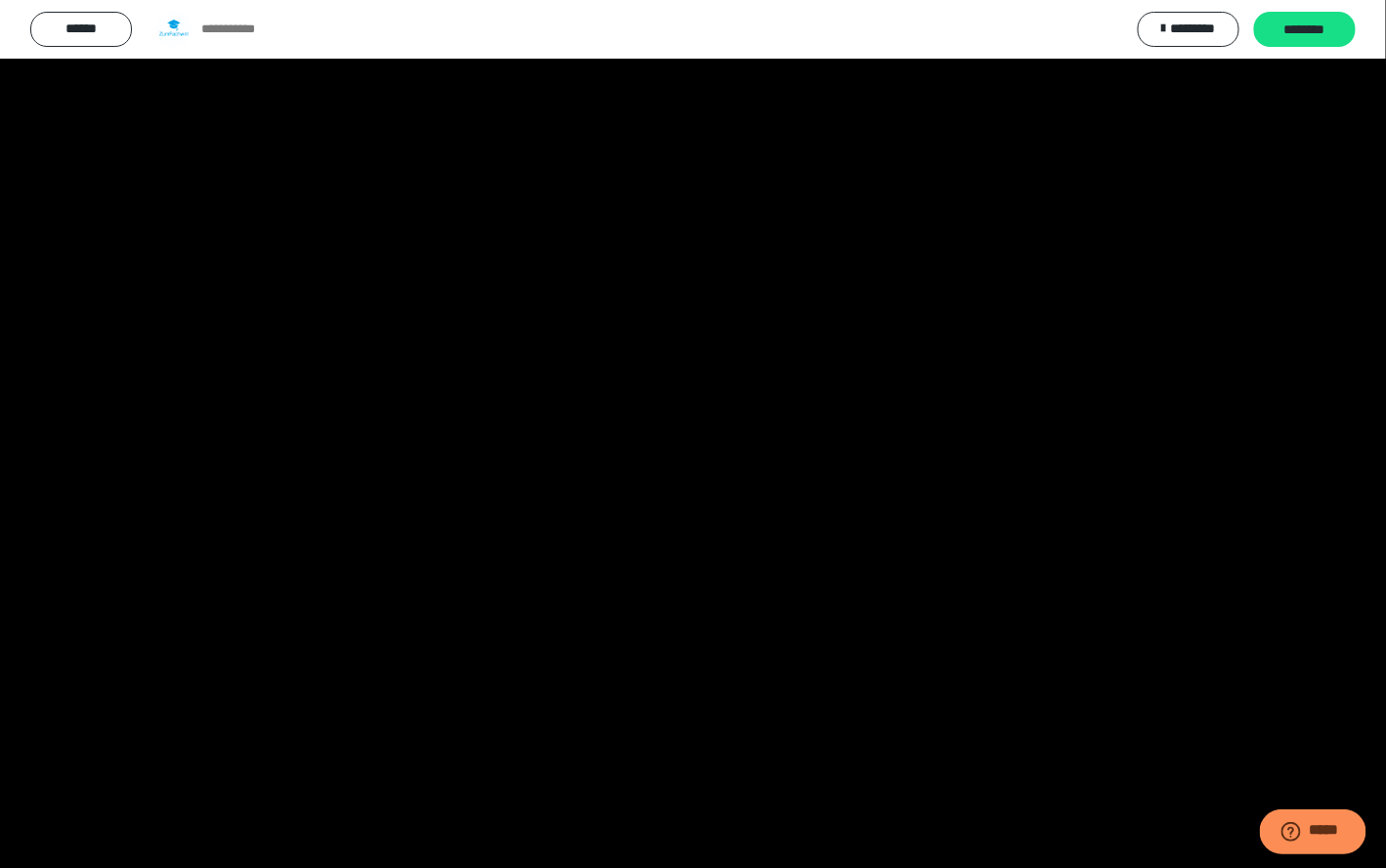 click at bounding box center [0, 0] 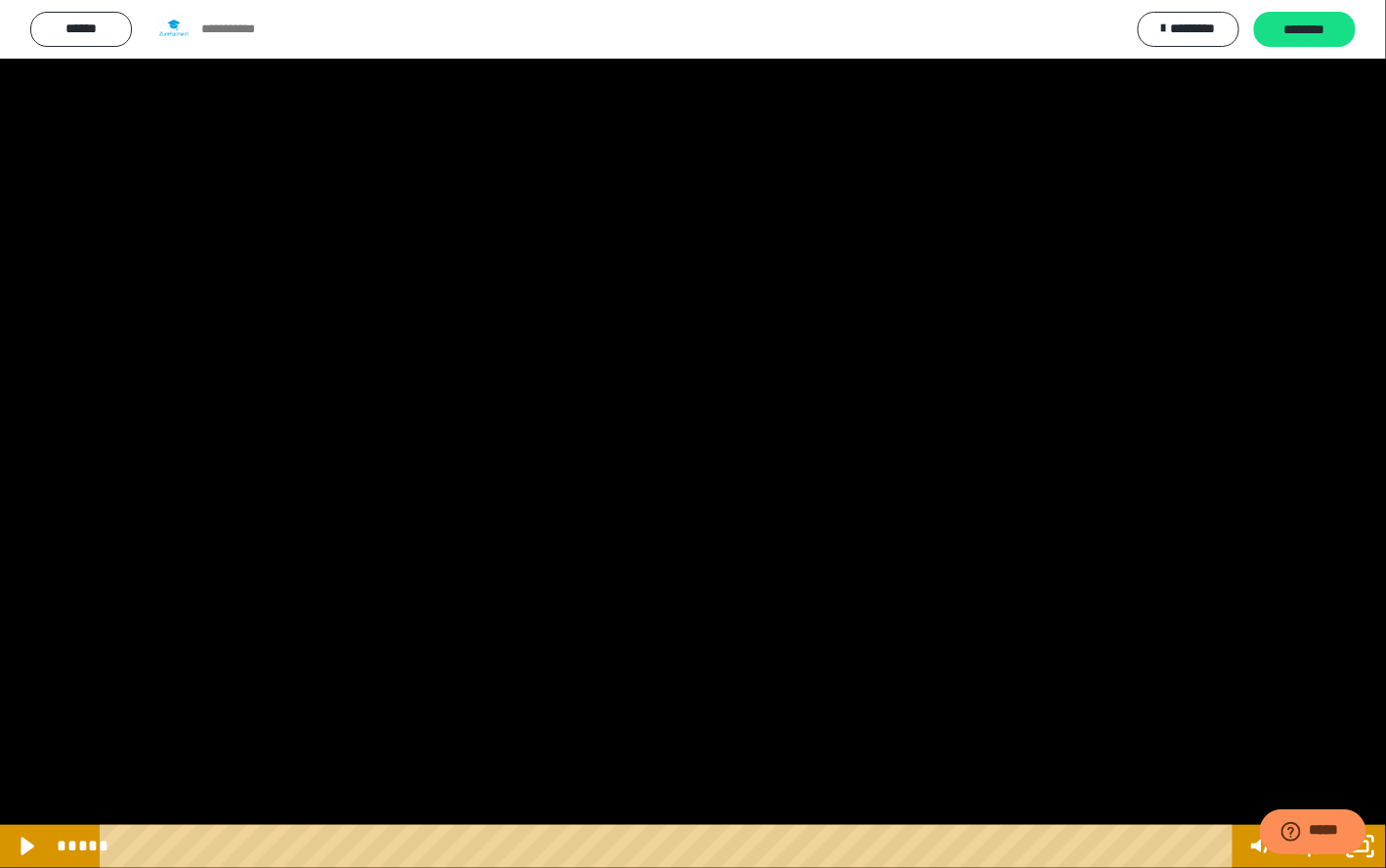 click at bounding box center [670, 846] 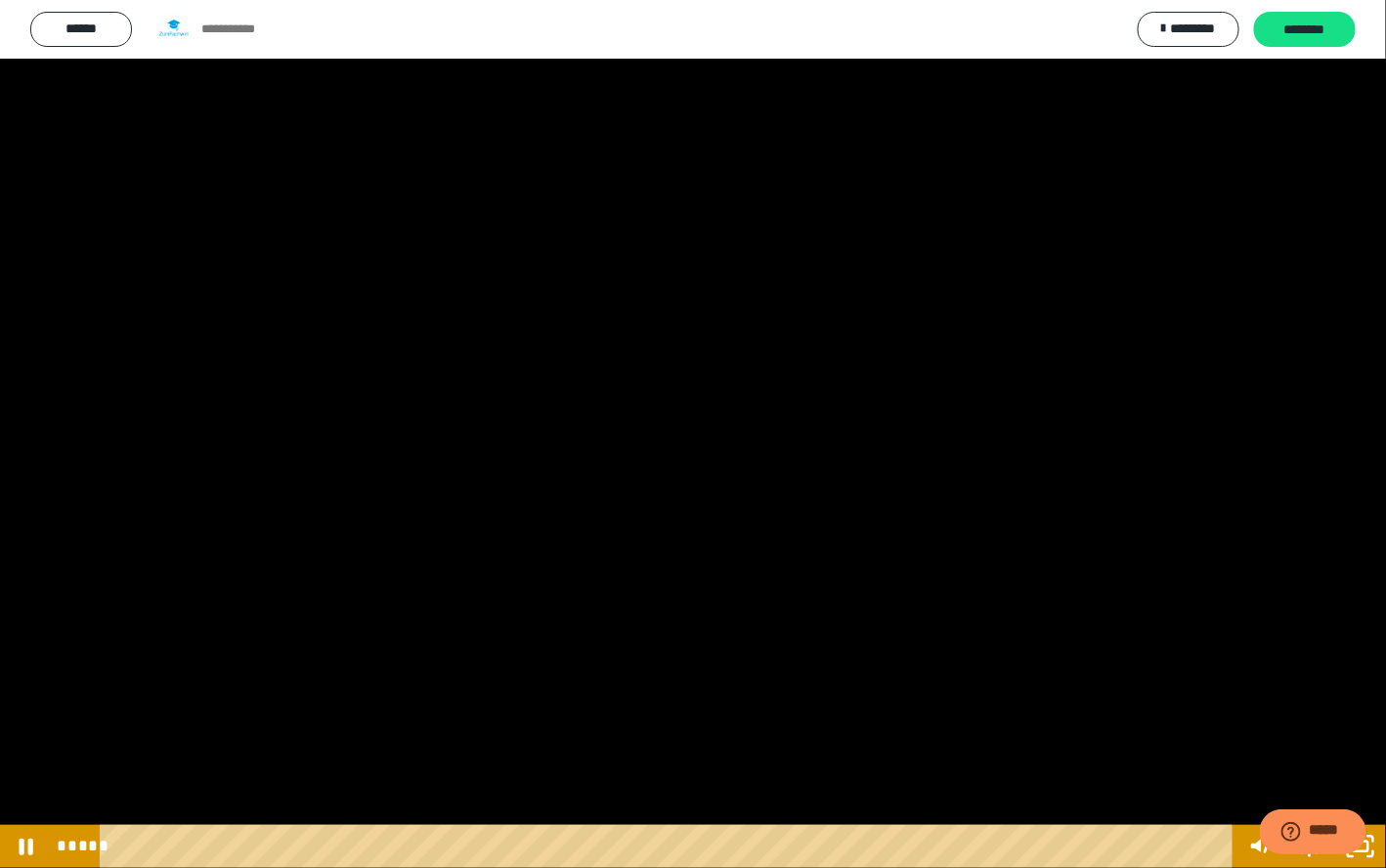 click at bounding box center [670, 846] 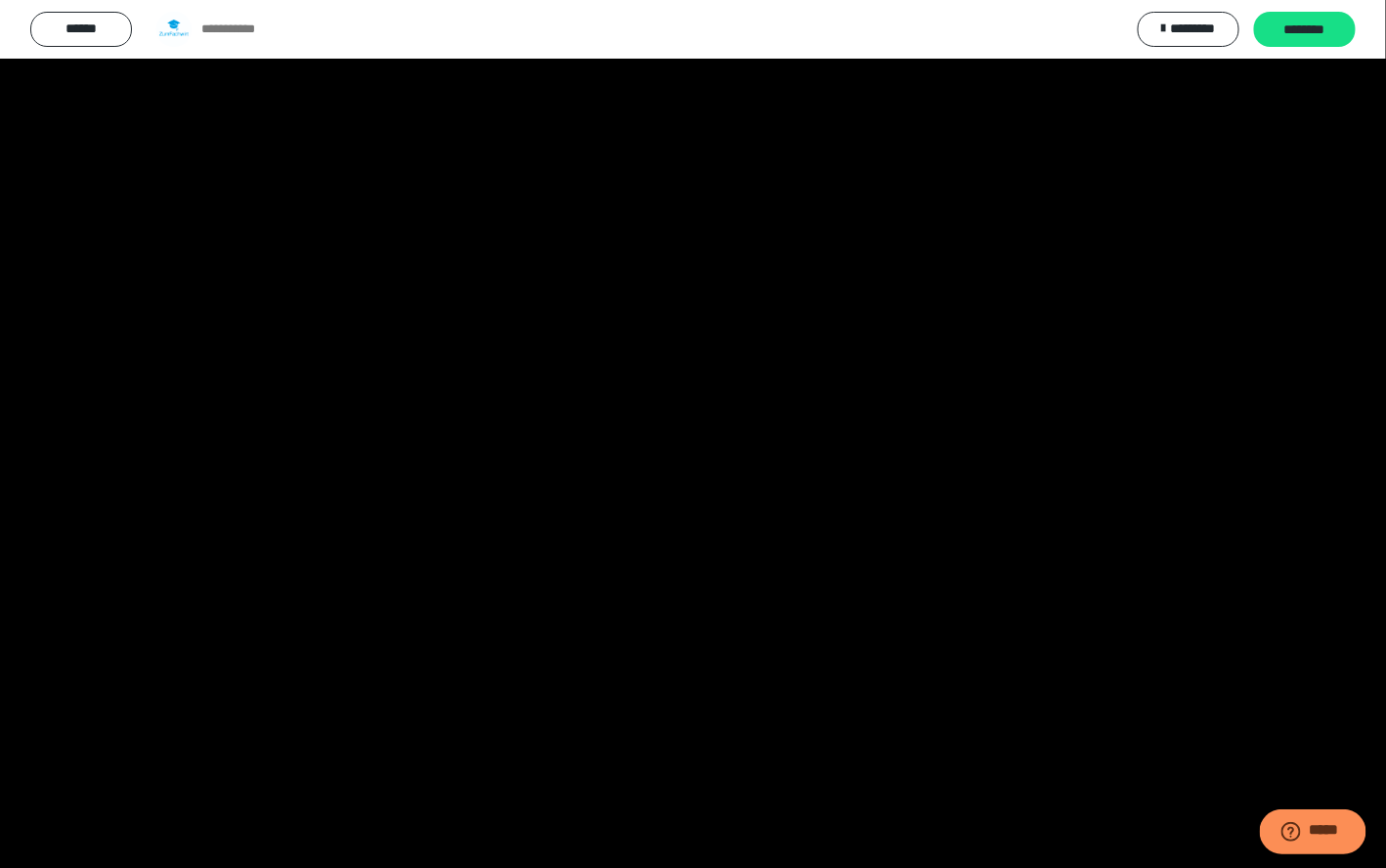 click at bounding box center [693, 434] 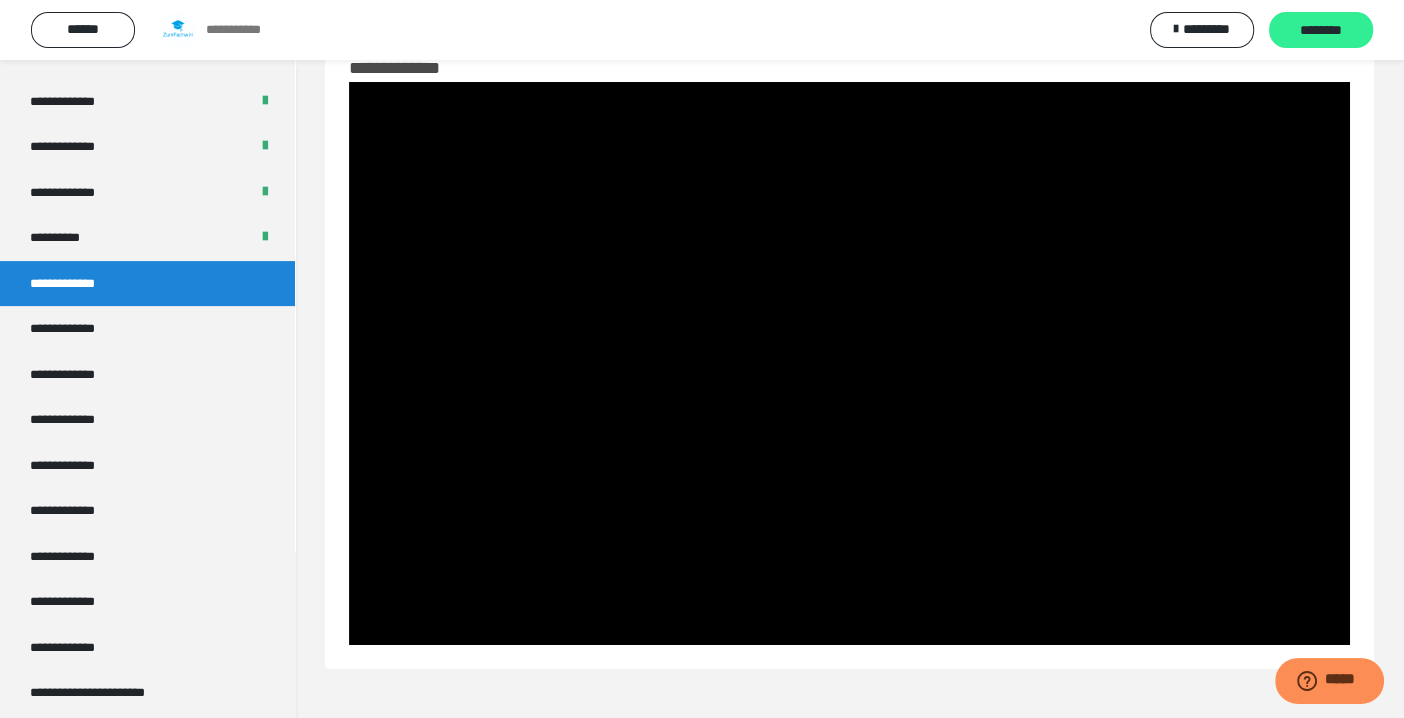 click on "********" at bounding box center [1321, 30] 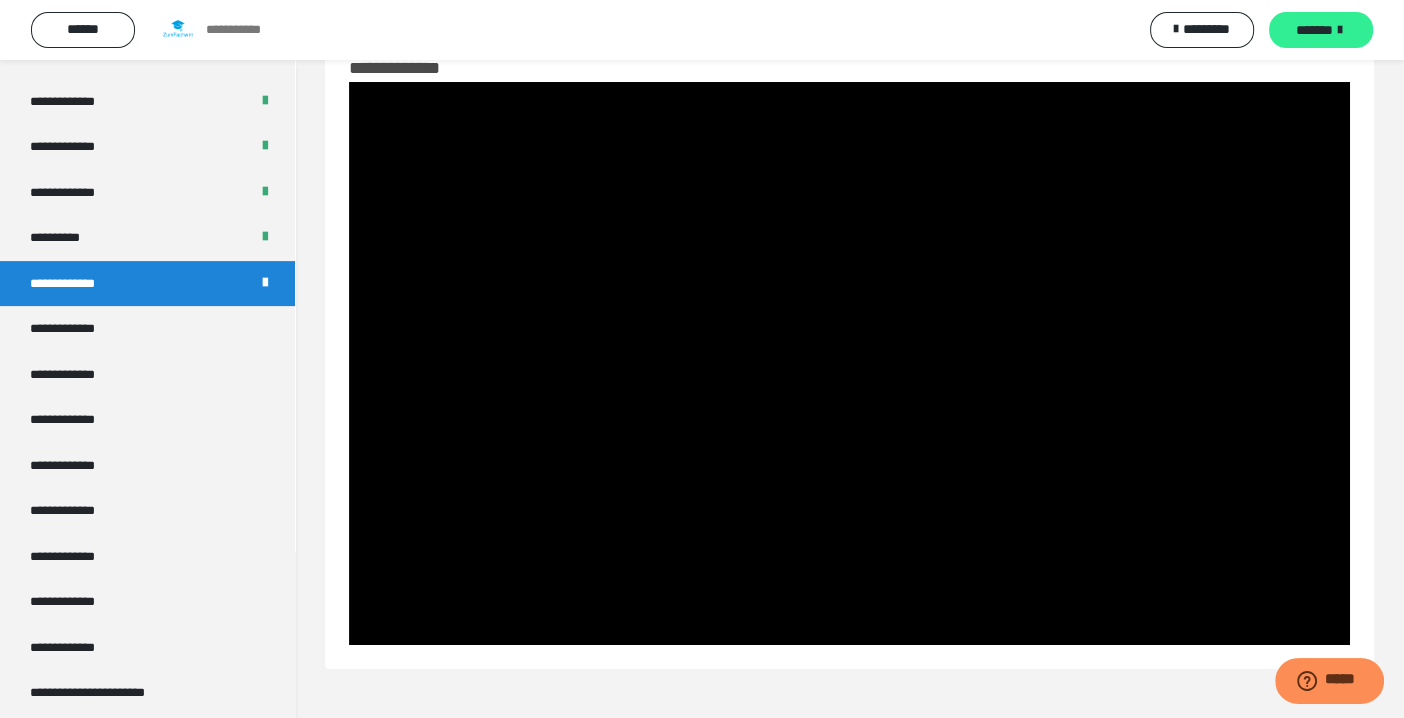 click on "*******" at bounding box center (1314, 30) 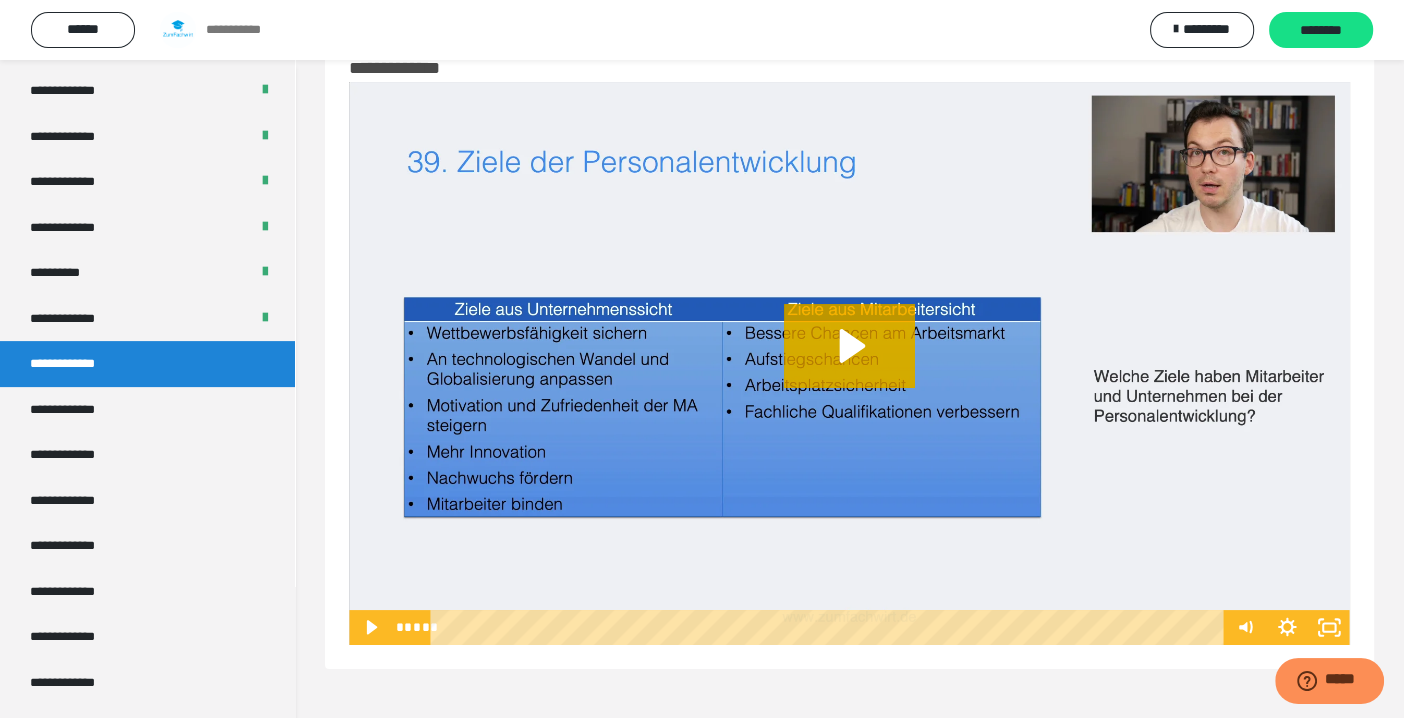 scroll, scrollTop: 406, scrollLeft: 0, axis: vertical 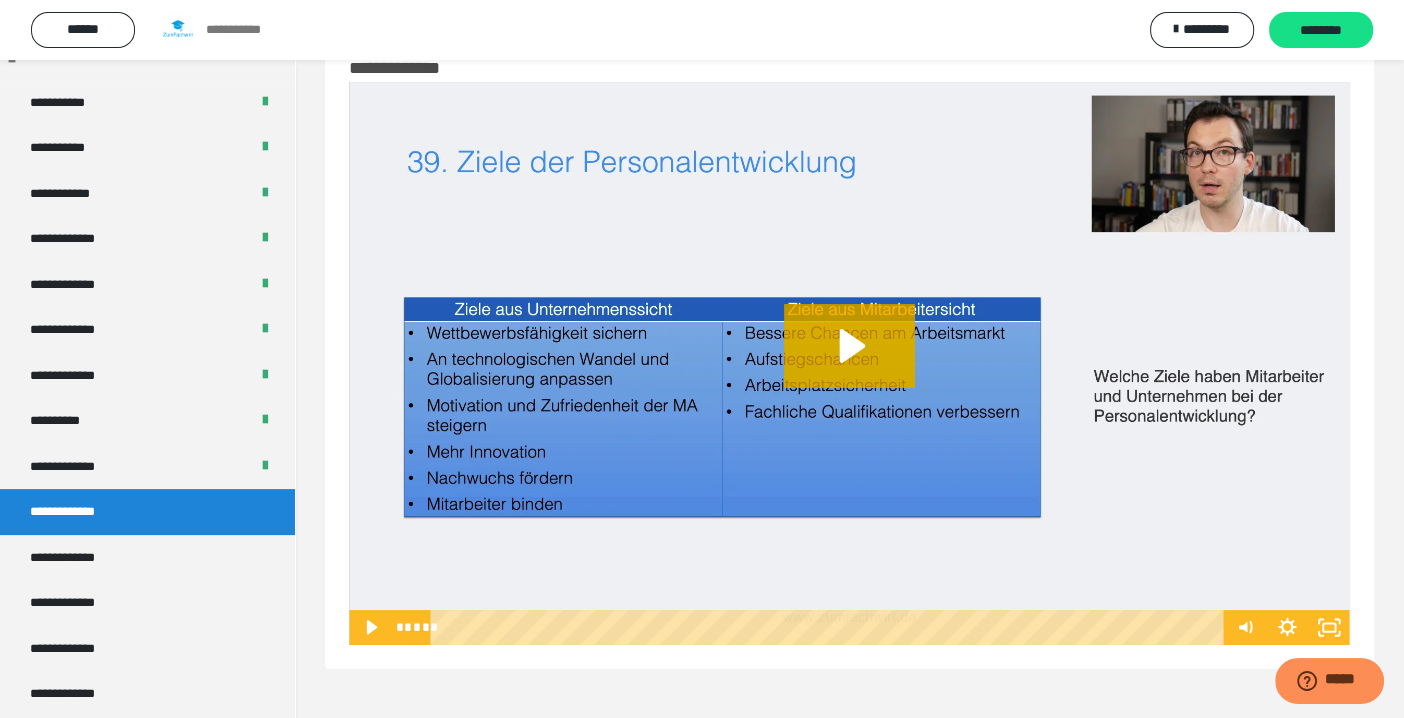 click at bounding box center (849, 363) 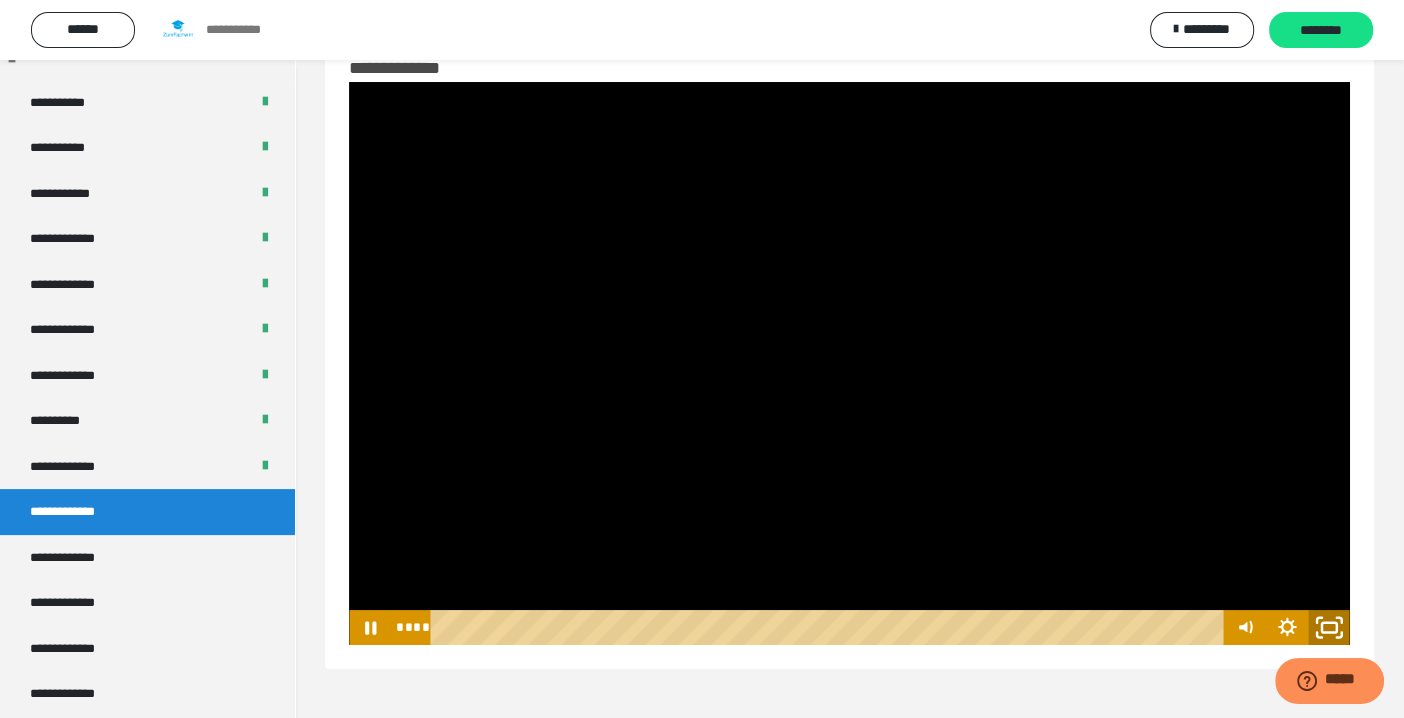 click 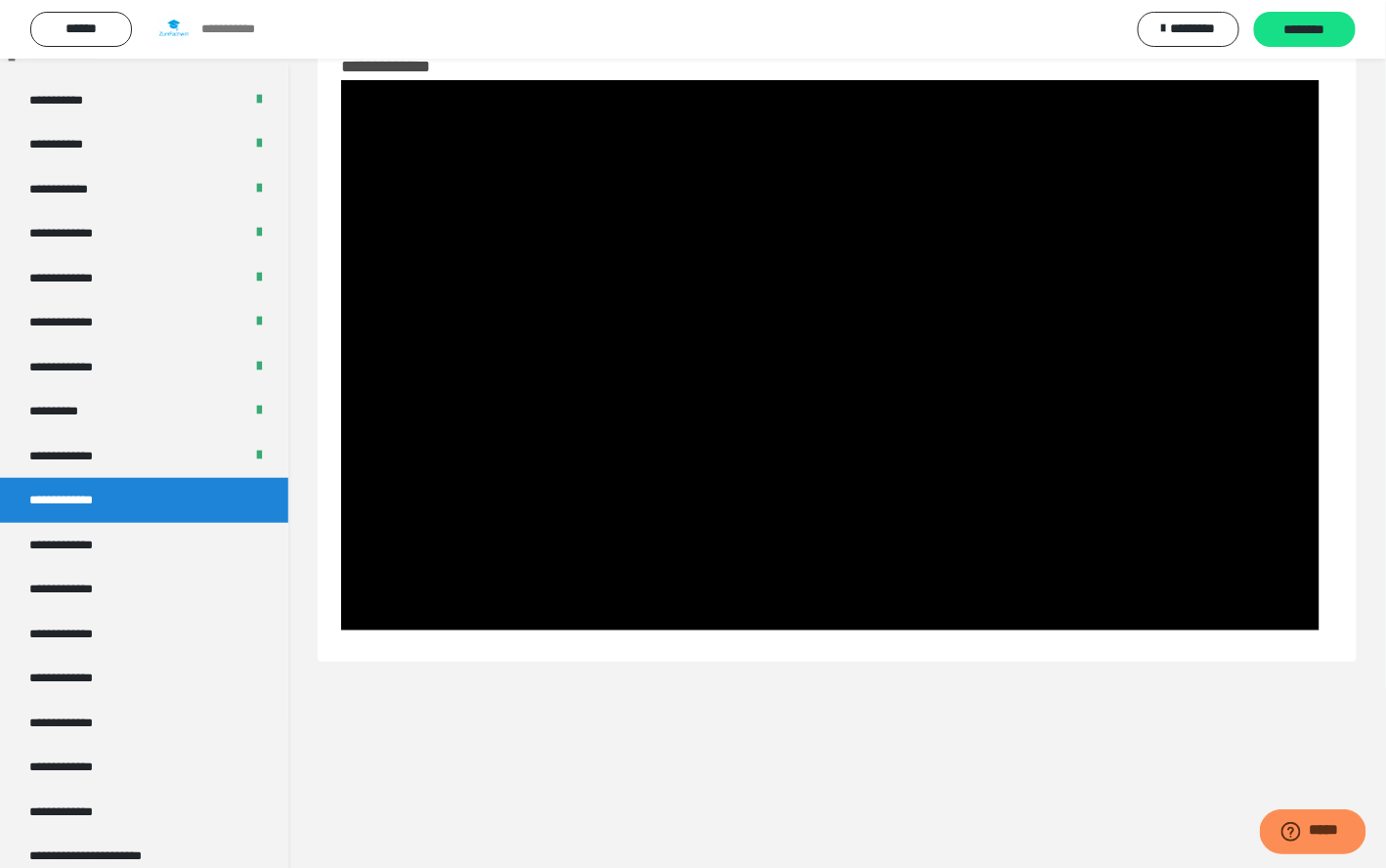 type 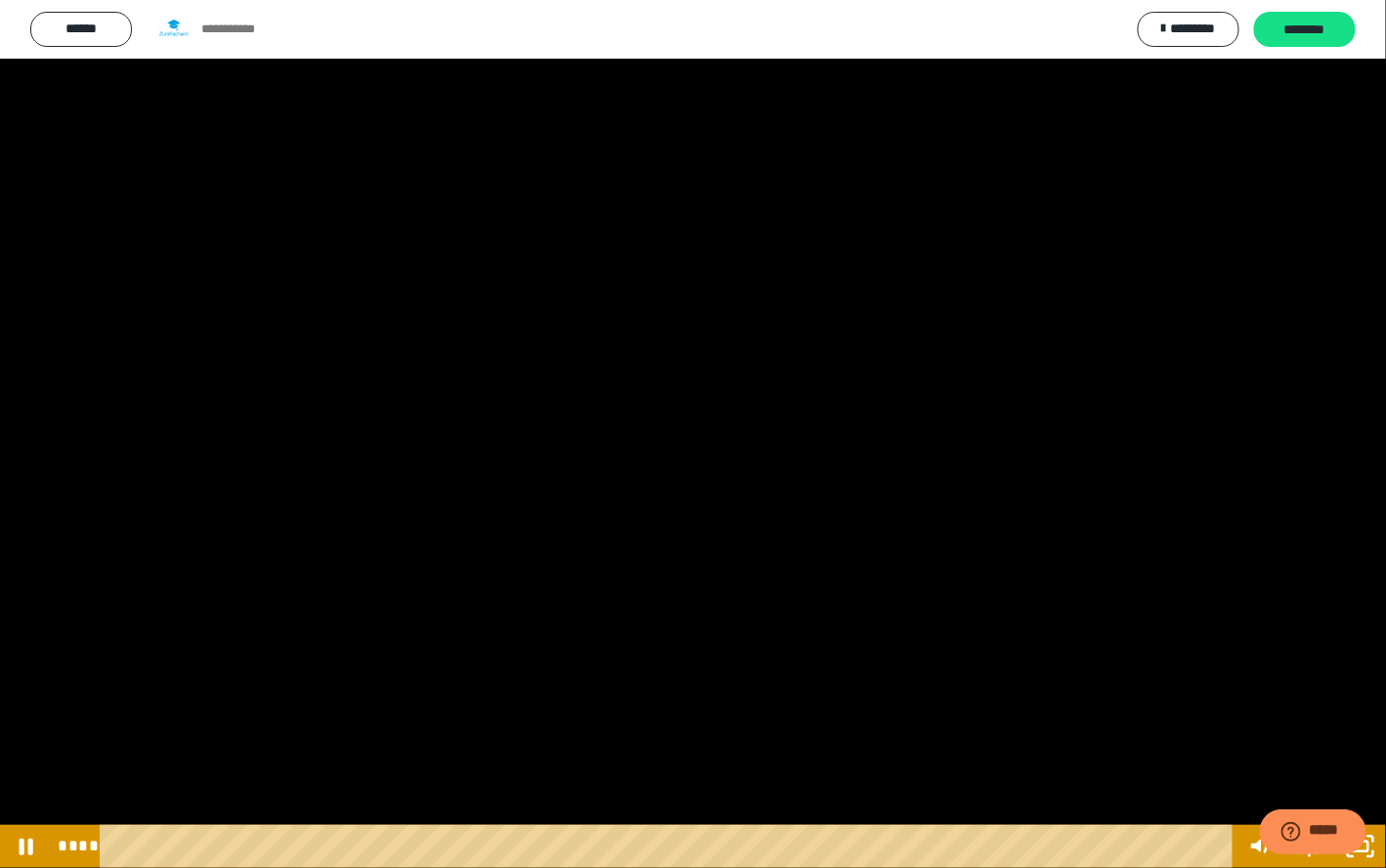 click at bounding box center (693, 434) 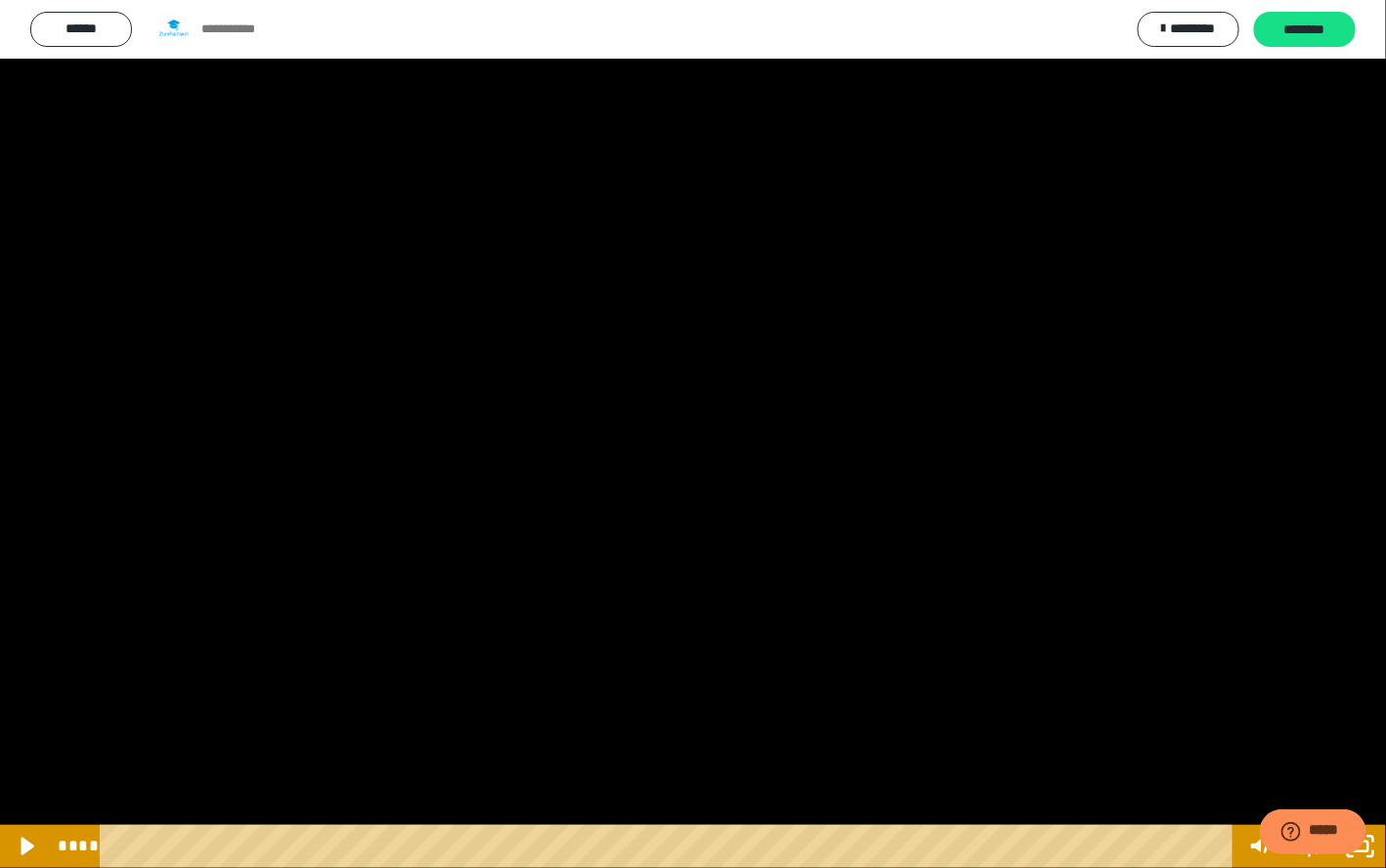 type 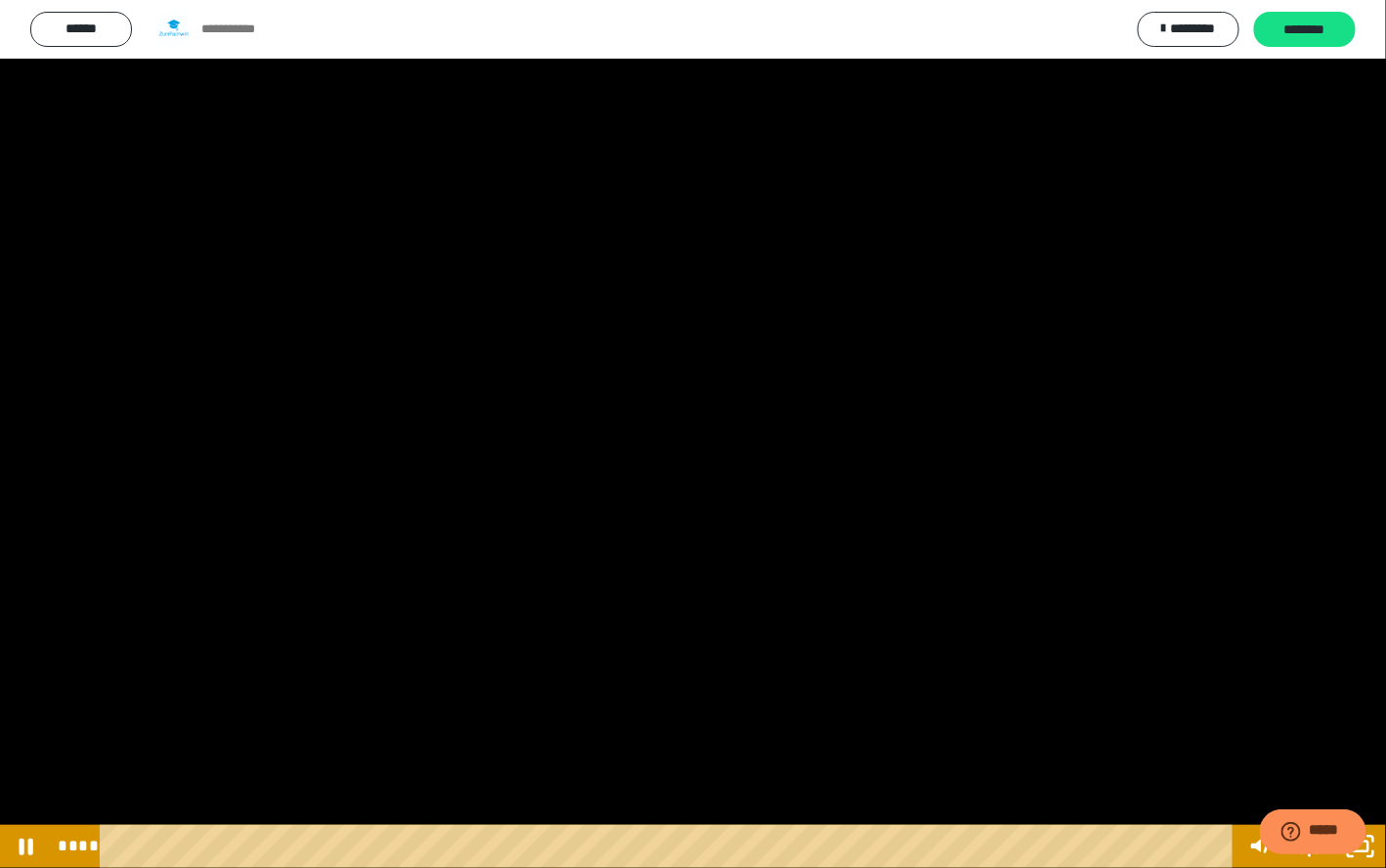 click at bounding box center [693, 434] 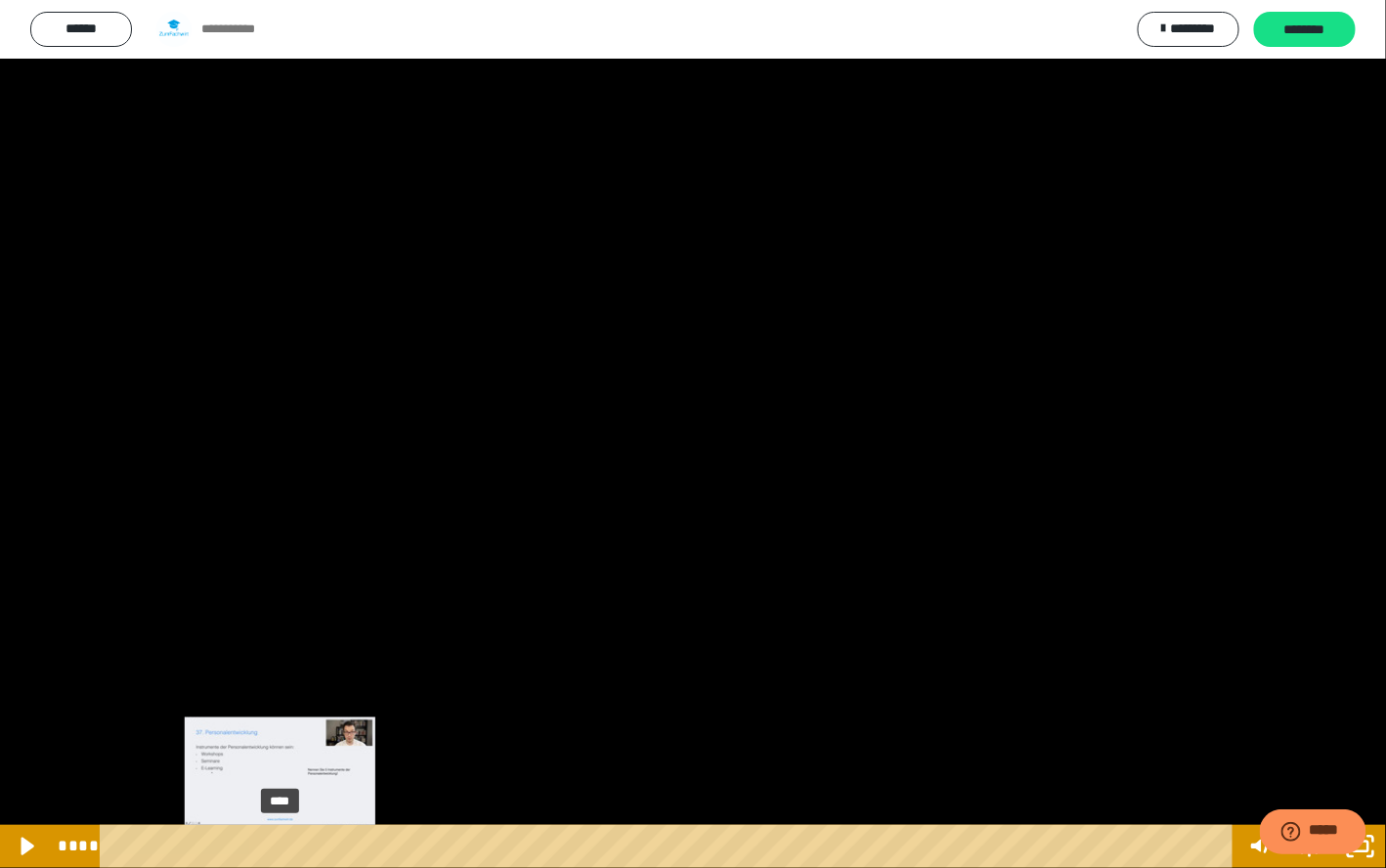 click on "****" at bounding box center [670, 846] 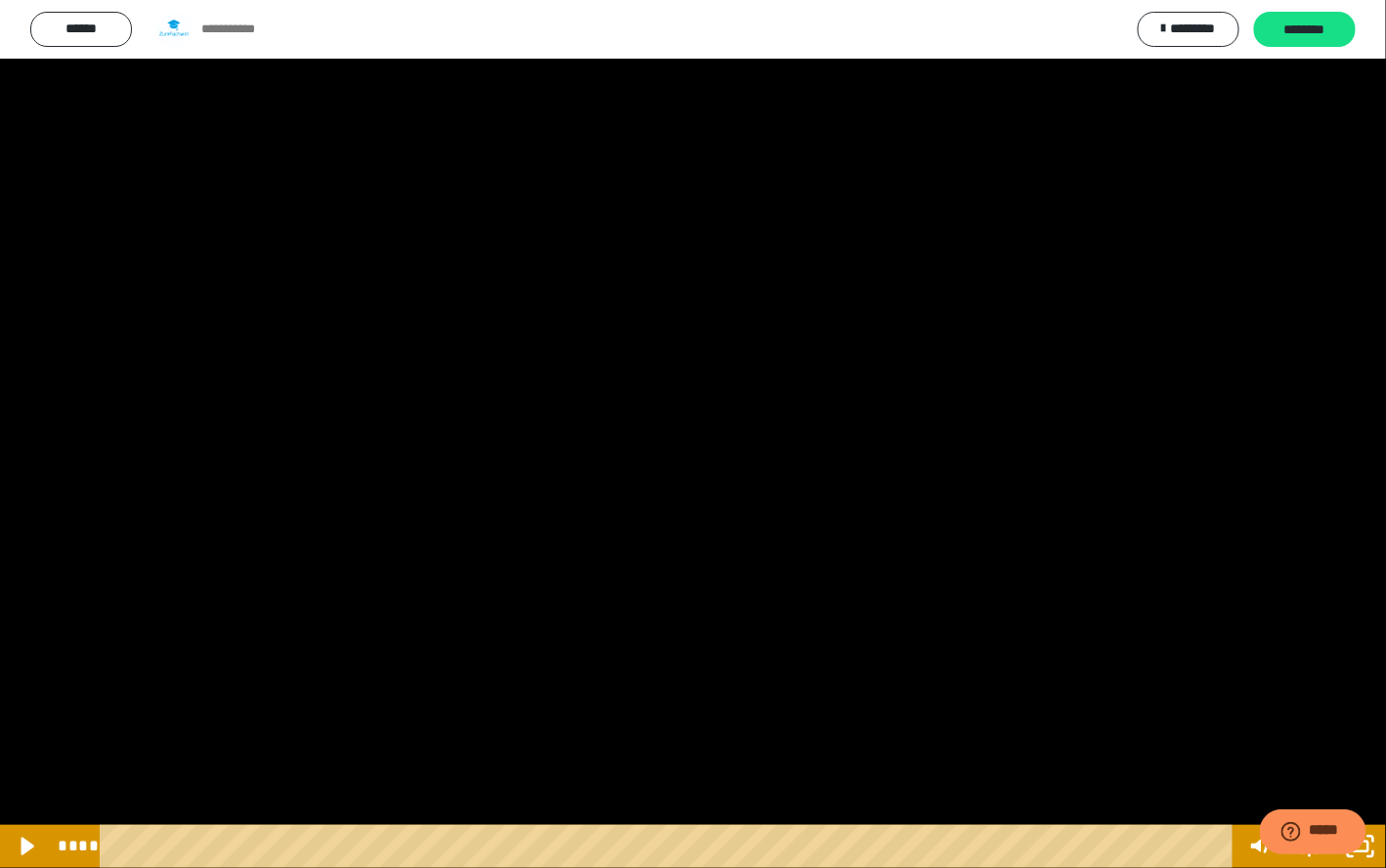 click at bounding box center [693, 434] 